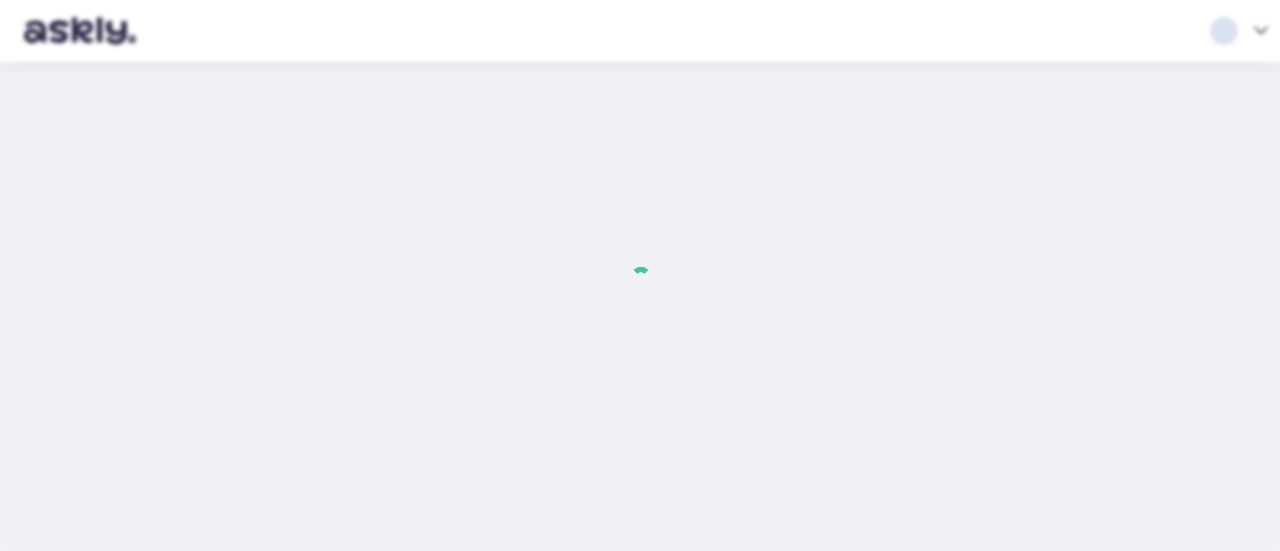 scroll, scrollTop: 0, scrollLeft: 0, axis: both 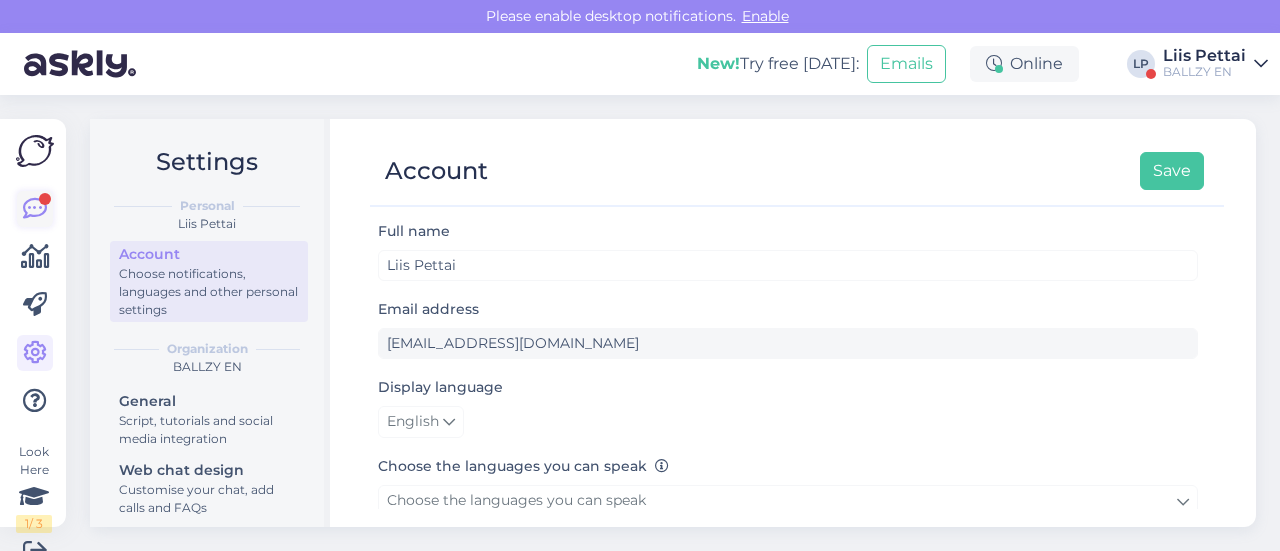 click at bounding box center [35, 305] 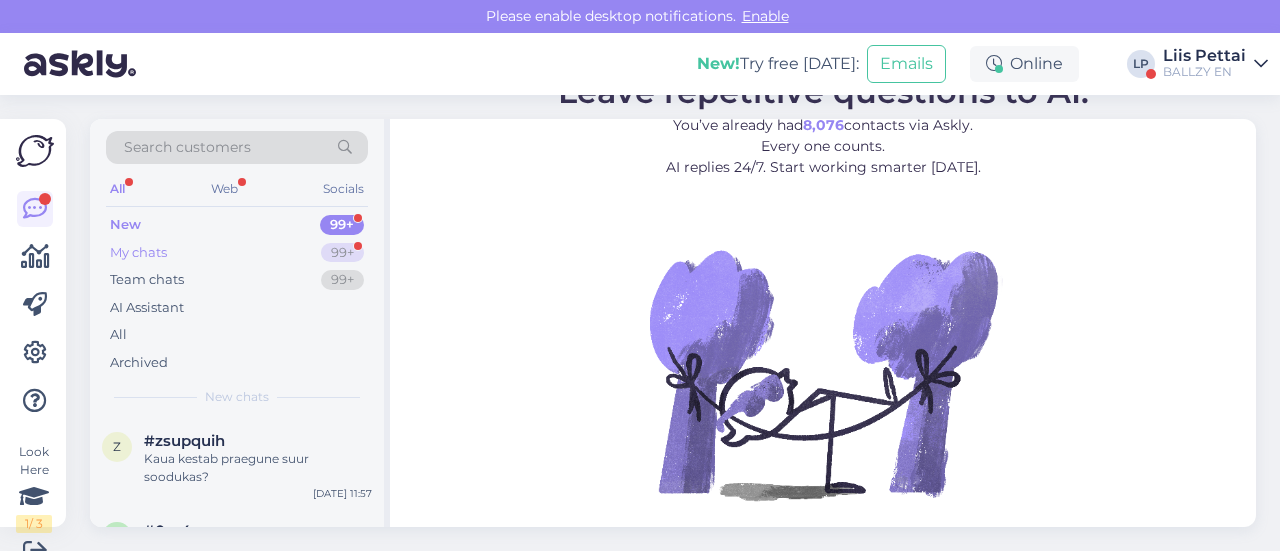 click on "My chats 99+" at bounding box center (237, 253) 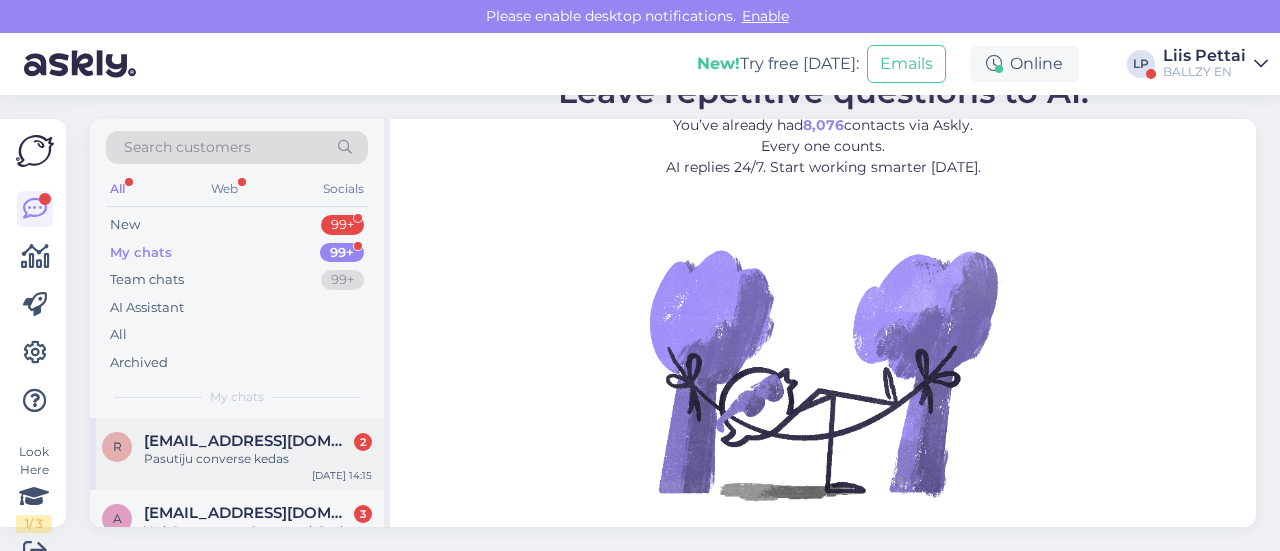 click on "[EMAIL_ADDRESS][DOMAIN_NAME]" at bounding box center (248, 441) 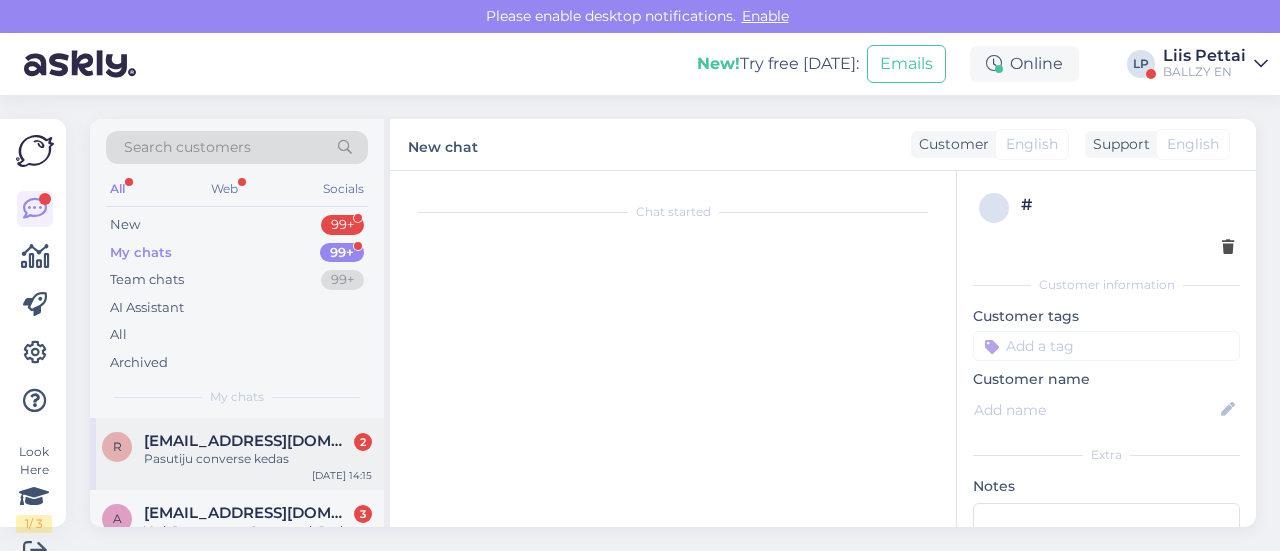 scroll, scrollTop: 30, scrollLeft: 0, axis: vertical 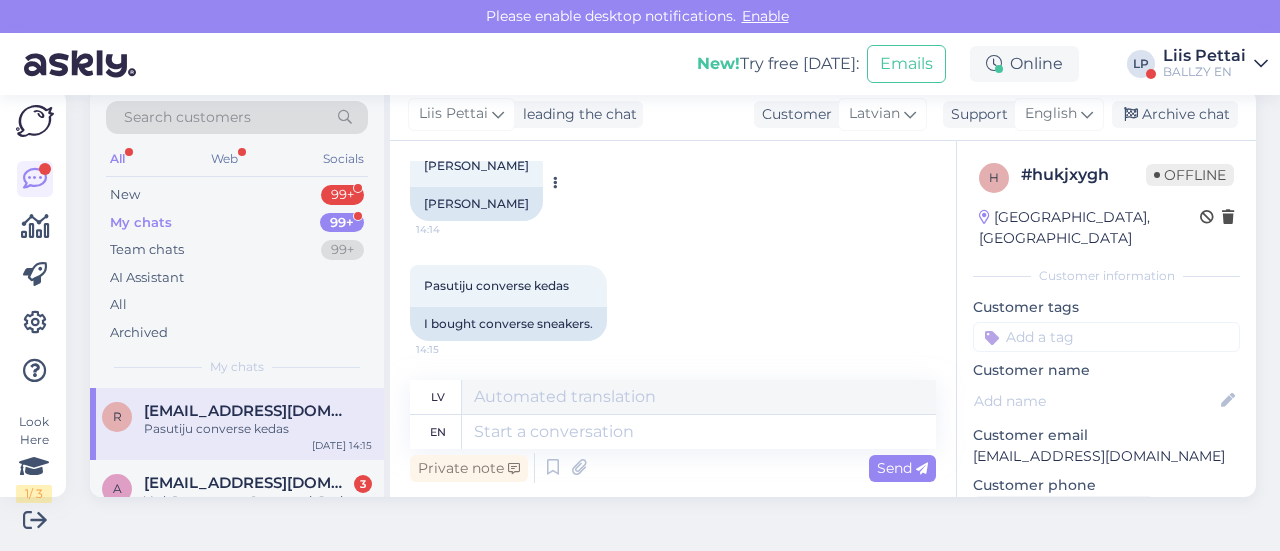 drag, startPoint x: 527, startPoint y: 203, endPoint x: 423, endPoint y: 199, distance: 104.0769 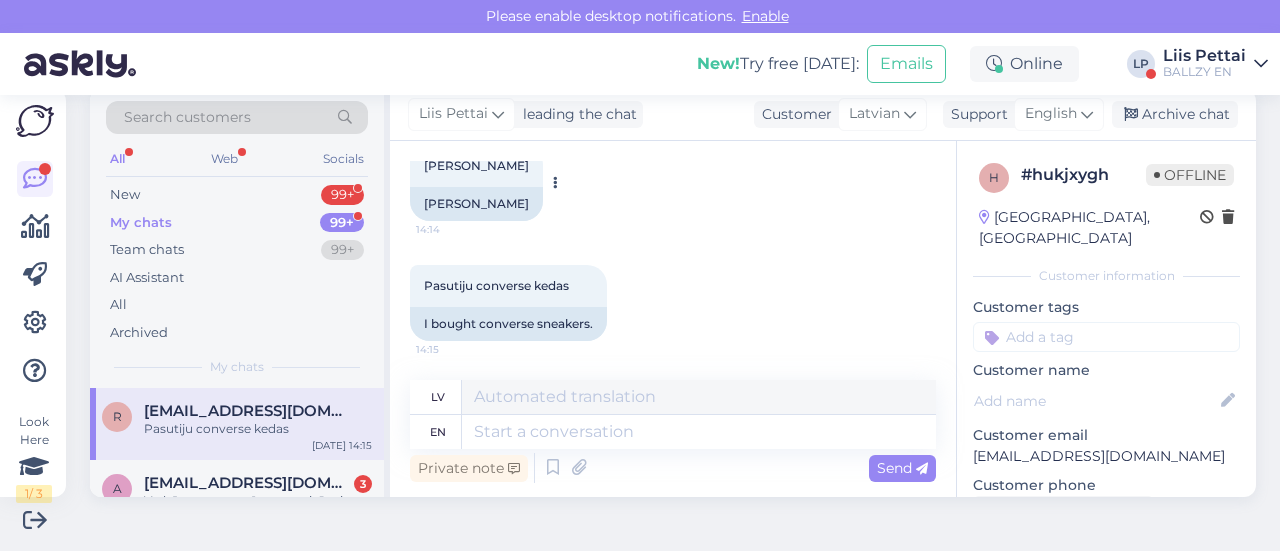 click on "[PERSON_NAME]" at bounding box center [476, 204] 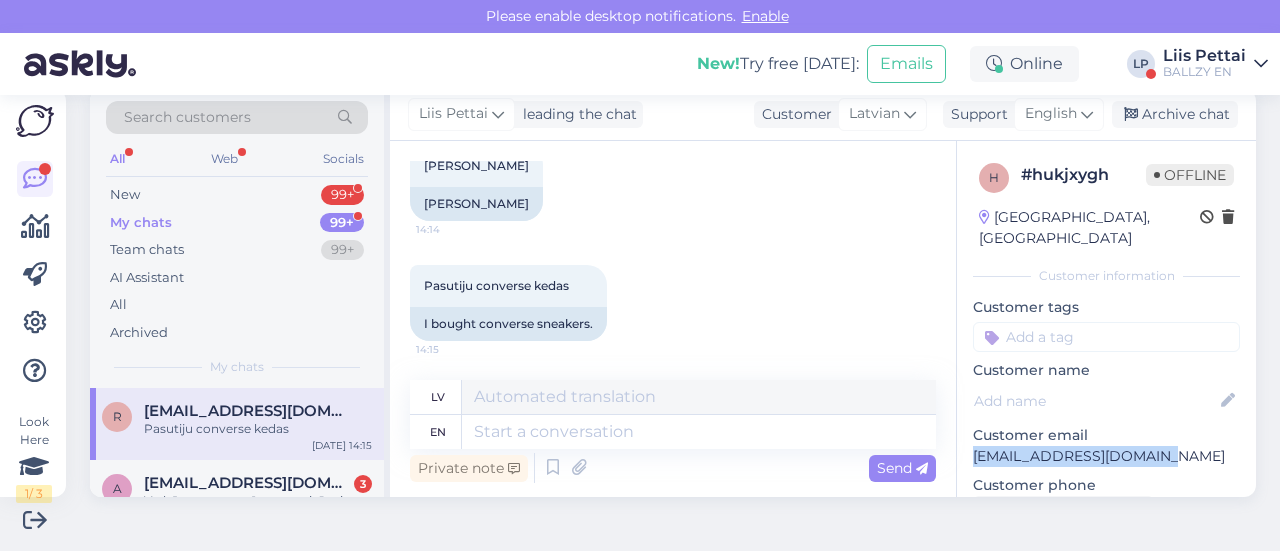 drag, startPoint x: 1158, startPoint y: 428, endPoint x: 958, endPoint y: 440, distance: 200.35968 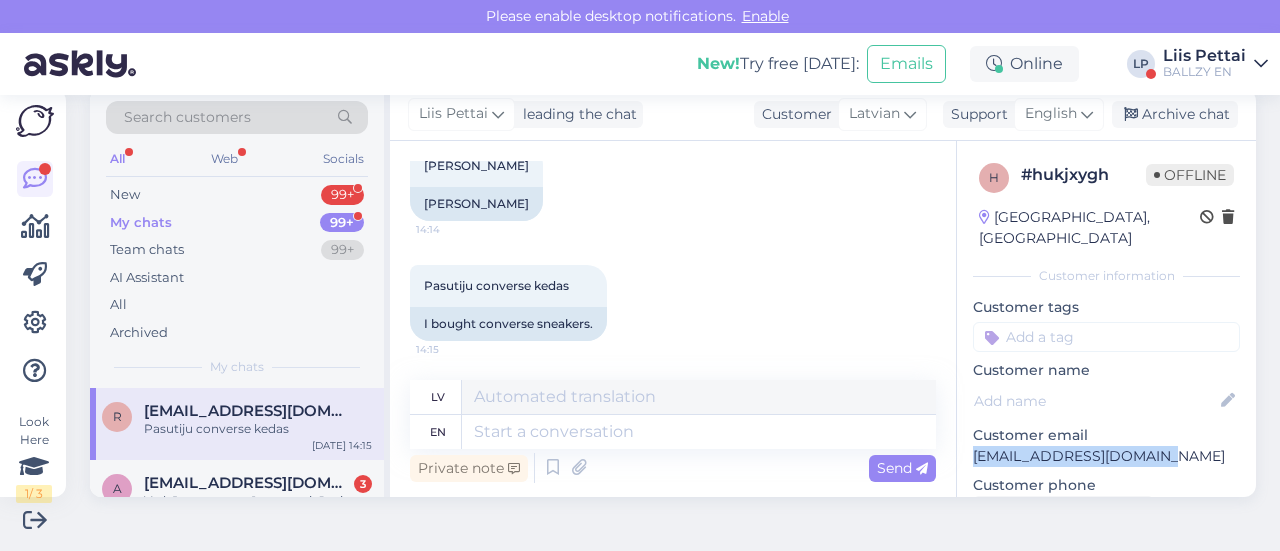click on "[EMAIL_ADDRESS][DOMAIN_NAME]" at bounding box center [1106, 456] 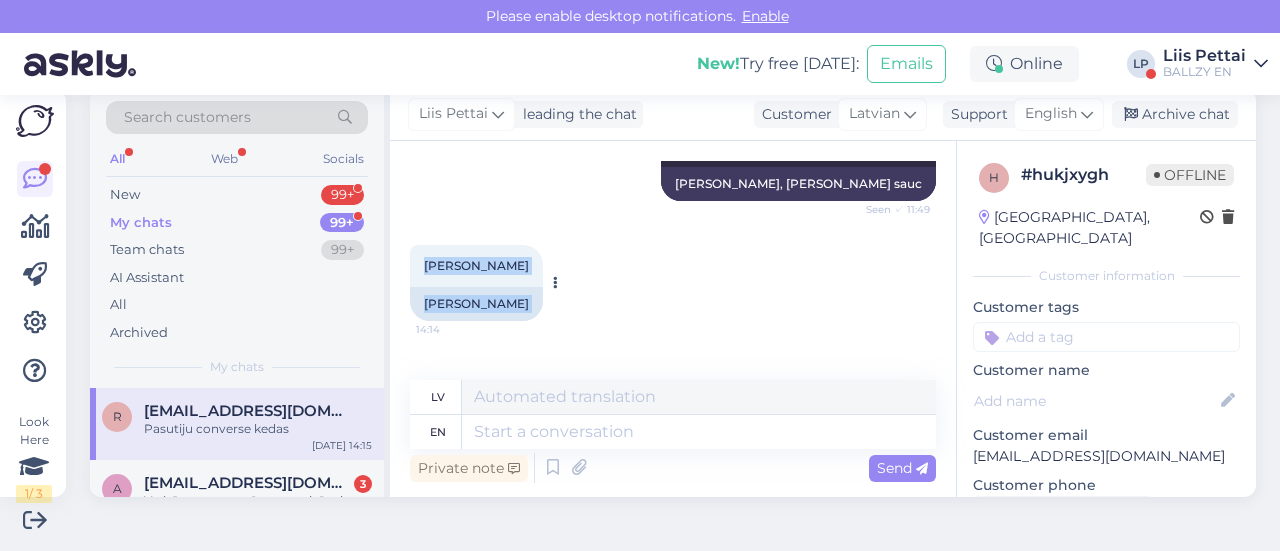 scroll, scrollTop: 731, scrollLeft: 0, axis: vertical 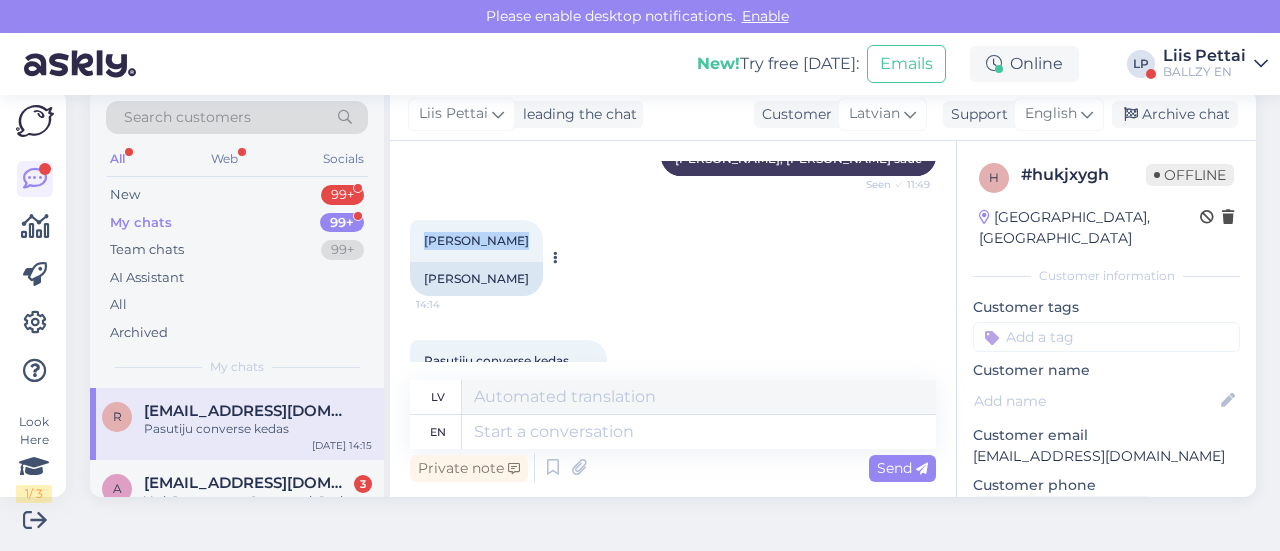 drag, startPoint x: 419, startPoint y: 162, endPoint x: 524, endPoint y: 236, distance: 128.45622 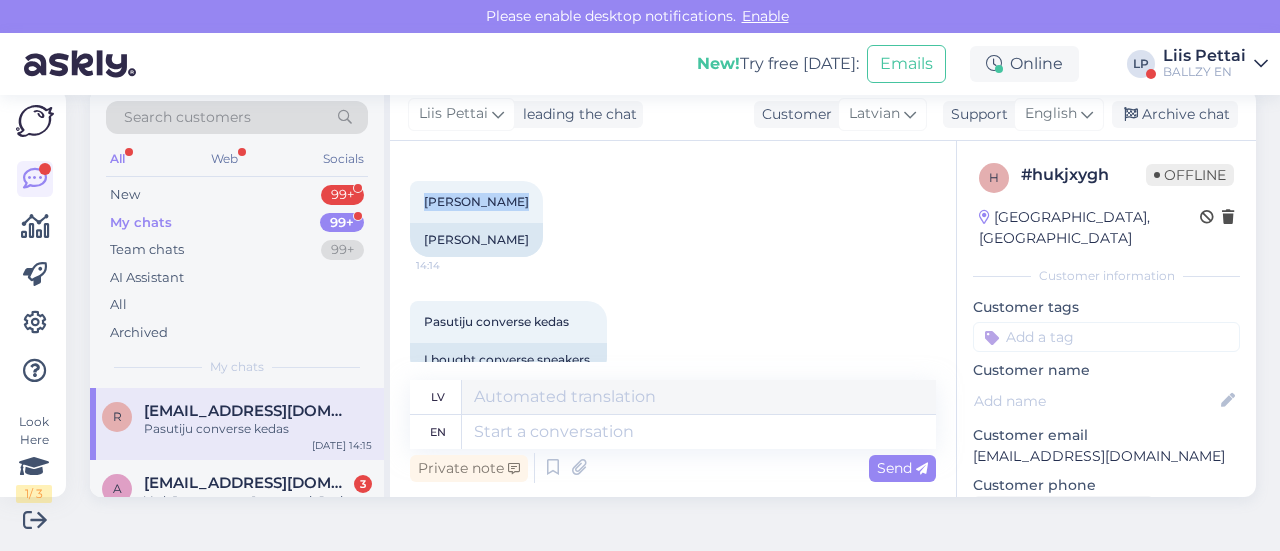 scroll, scrollTop: 806, scrollLeft: 0, axis: vertical 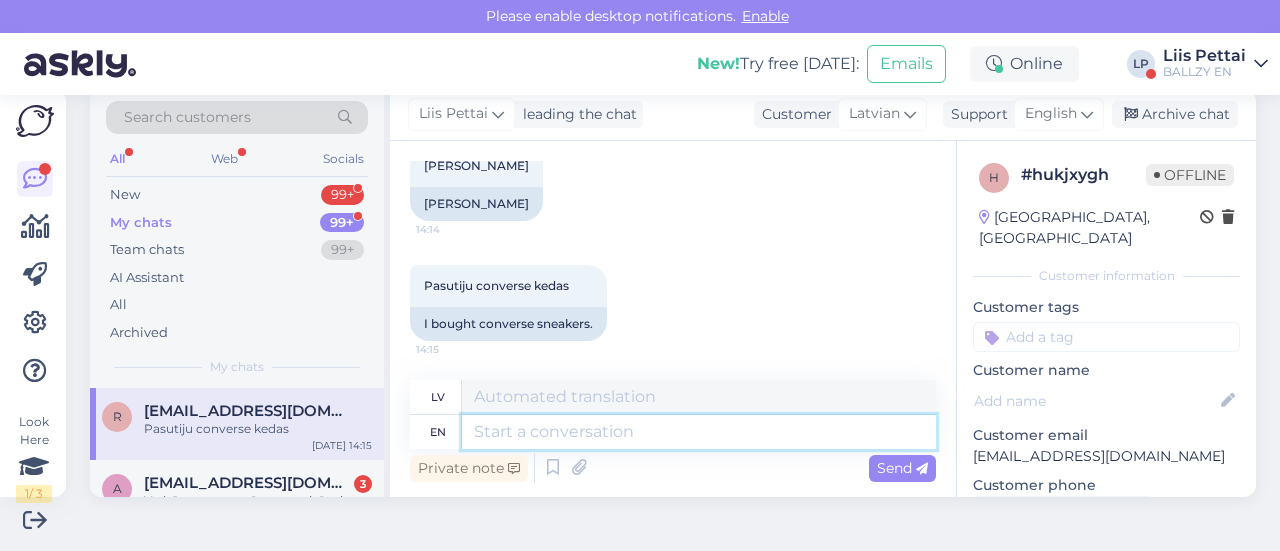 click at bounding box center [699, 432] 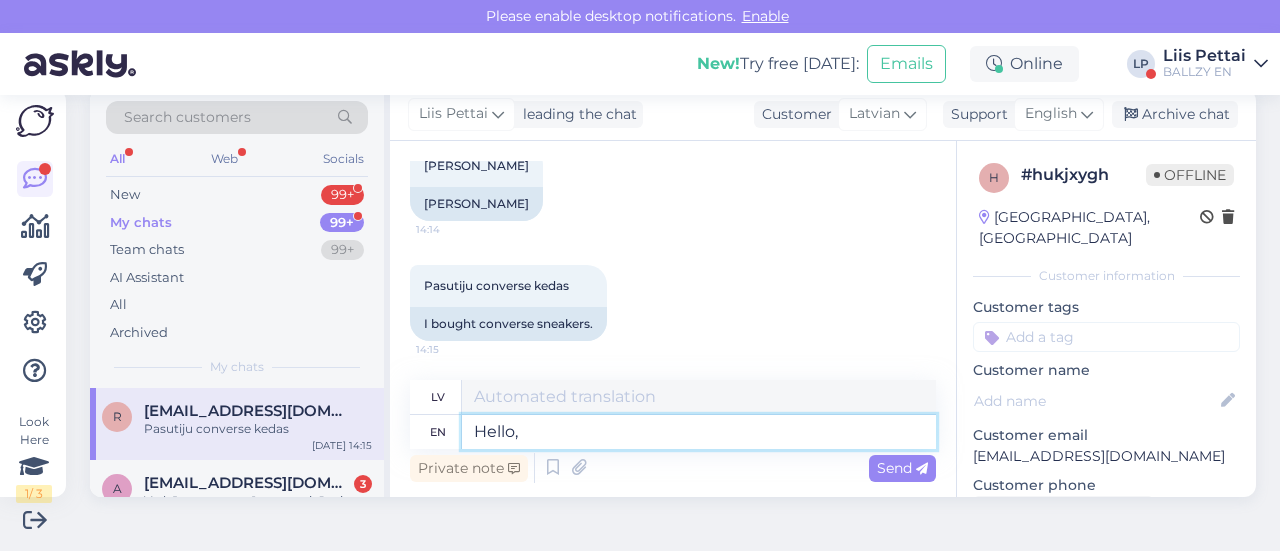 type on "Hello, t" 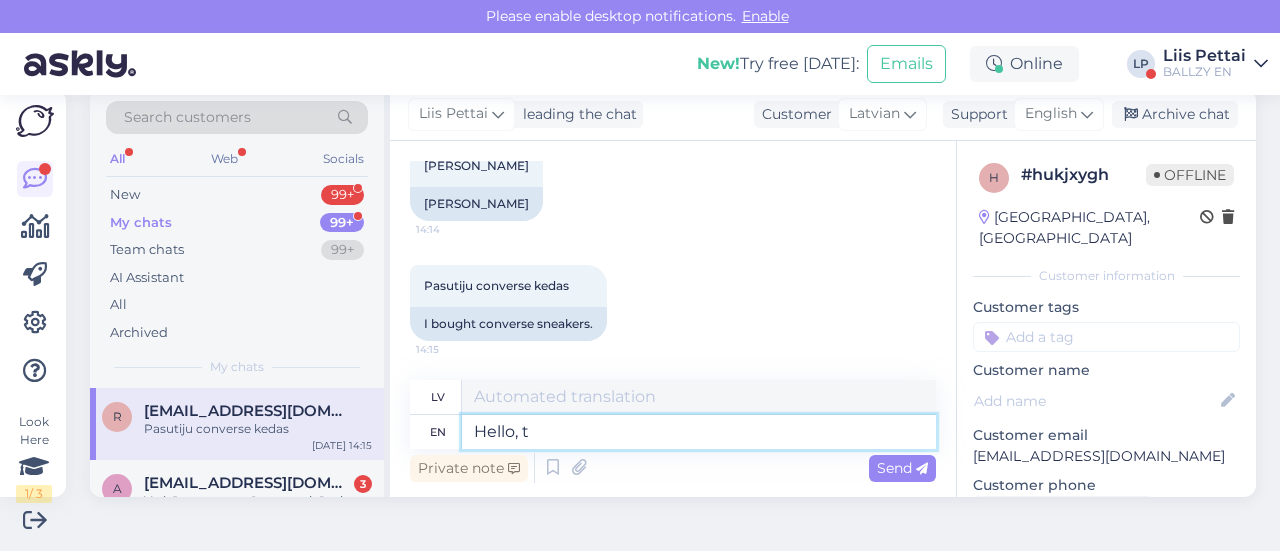 type on "Sveiki," 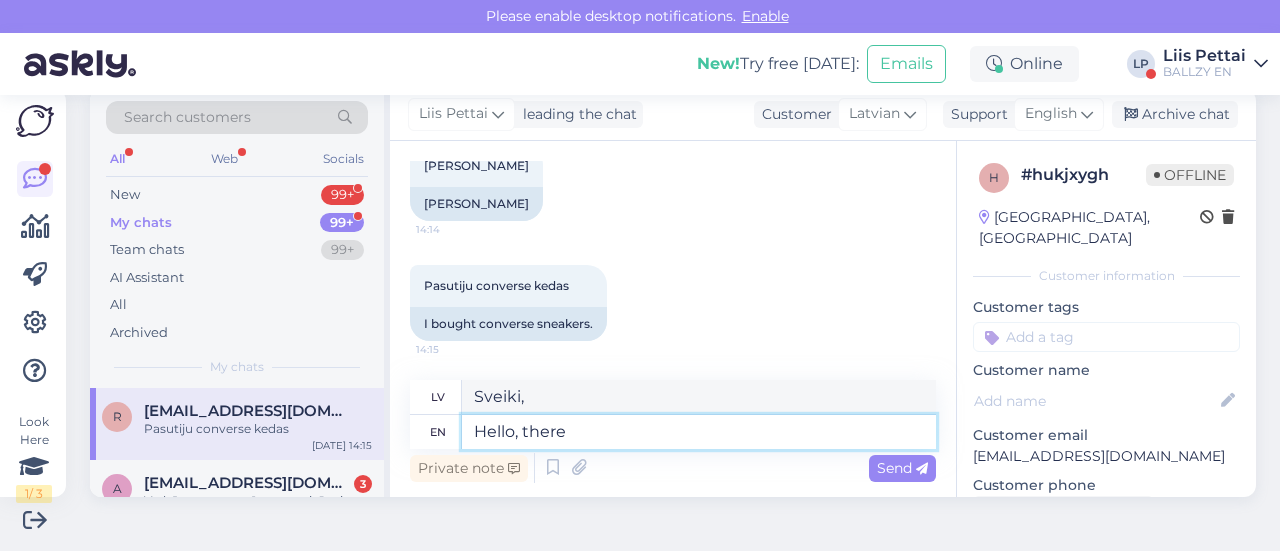 type on "Hello, there n" 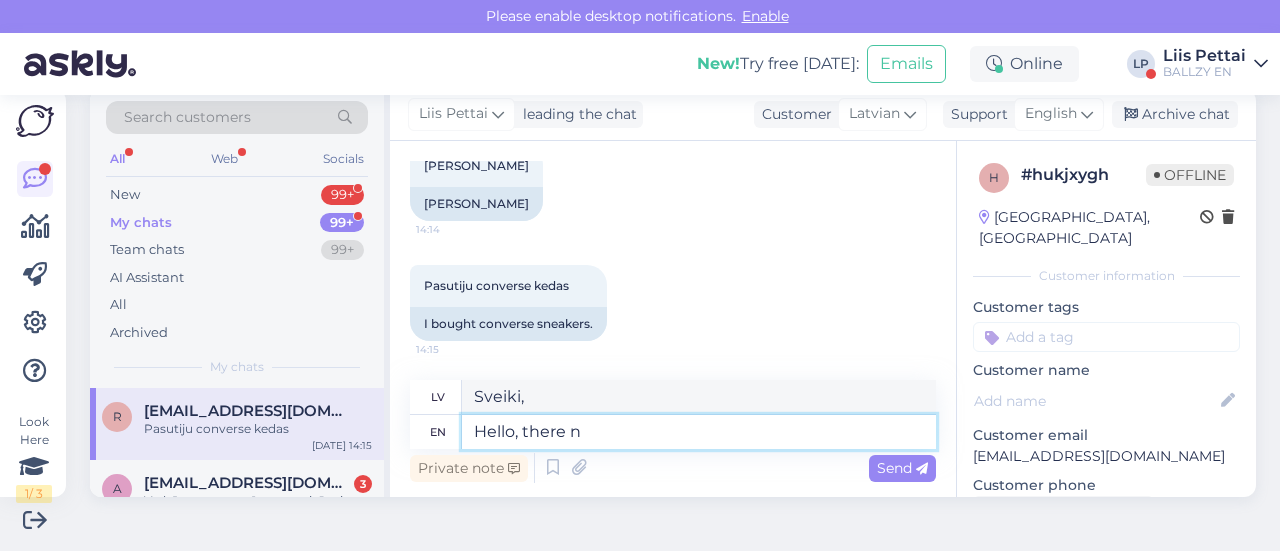 type on "Sveiki, tur" 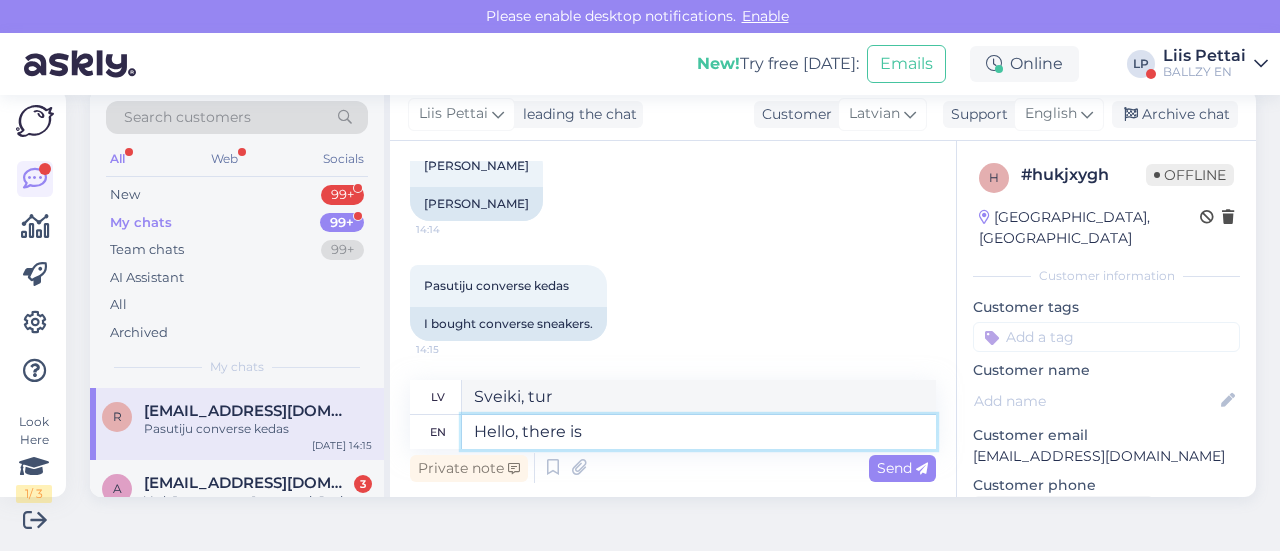 type on "Hello, there is n" 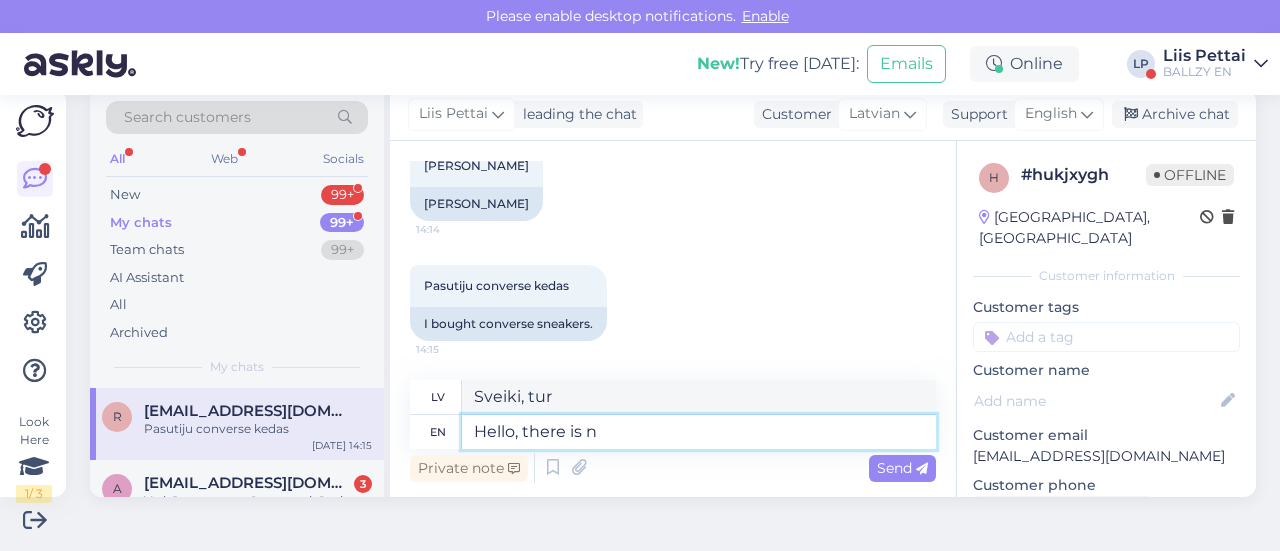 type on "Sveiki, tur ir" 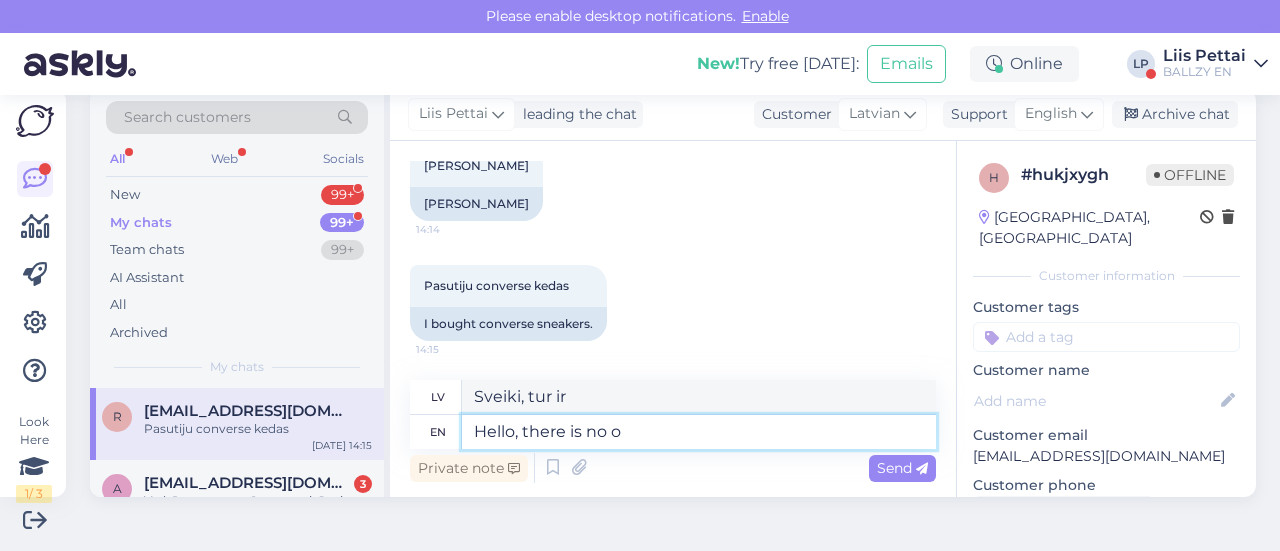 type on "Hello, there is no or" 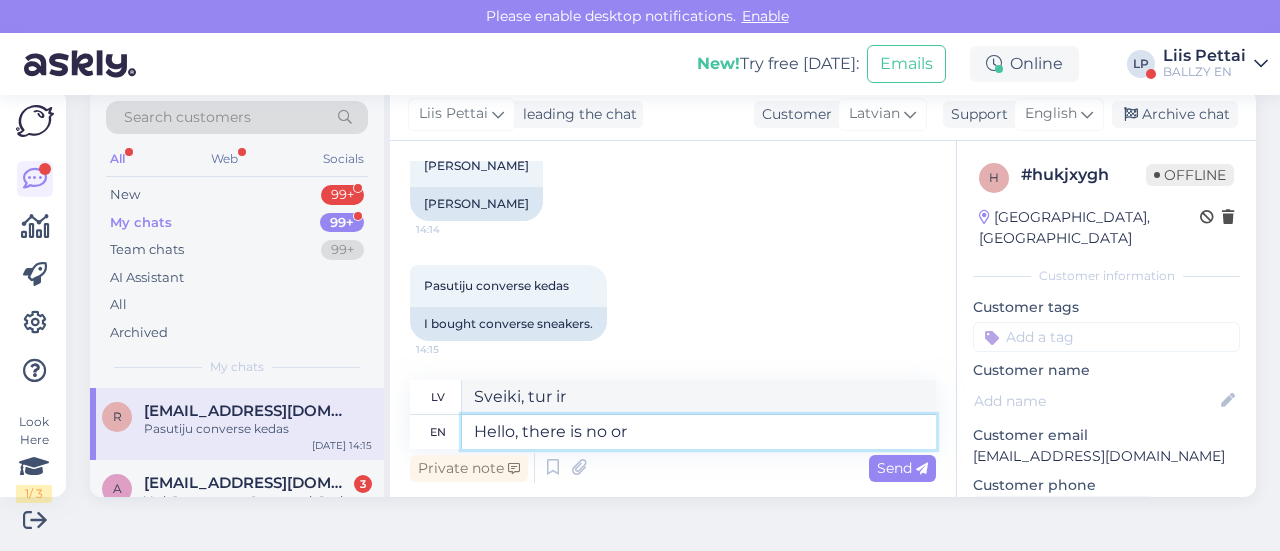 type on "Sveiki, tāda nav" 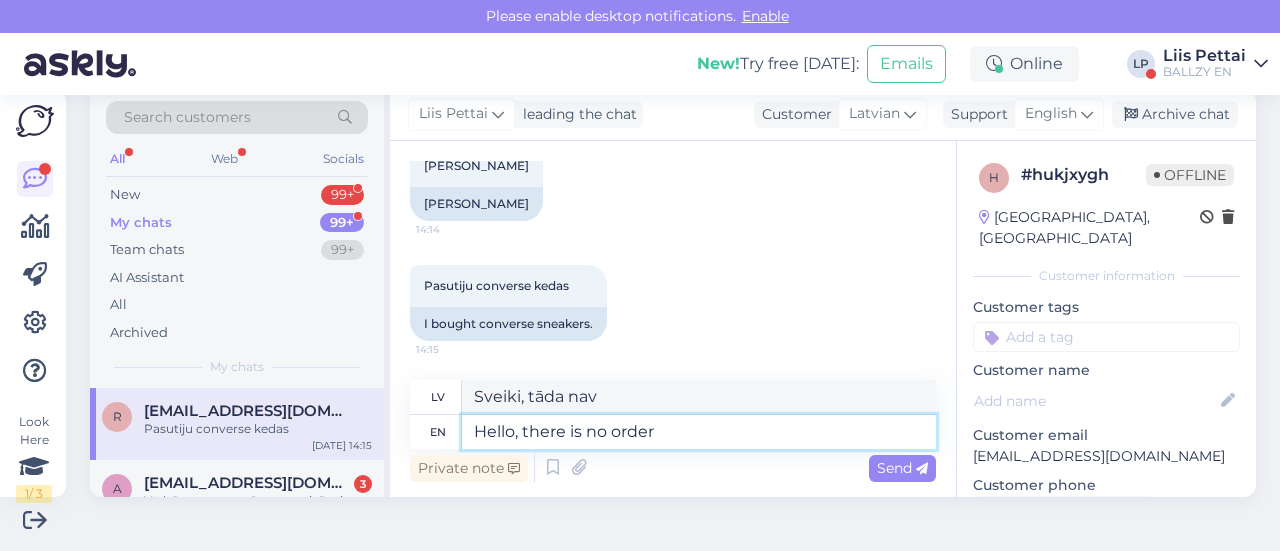 type on "Hello, there is no order" 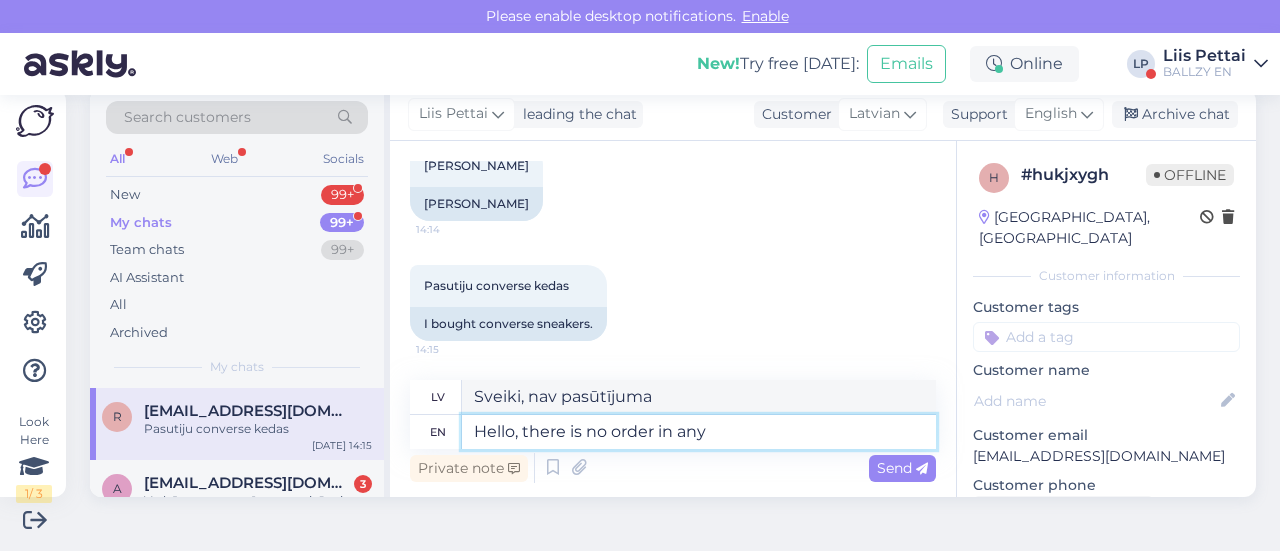 type on "Hello, there is no order in any s" 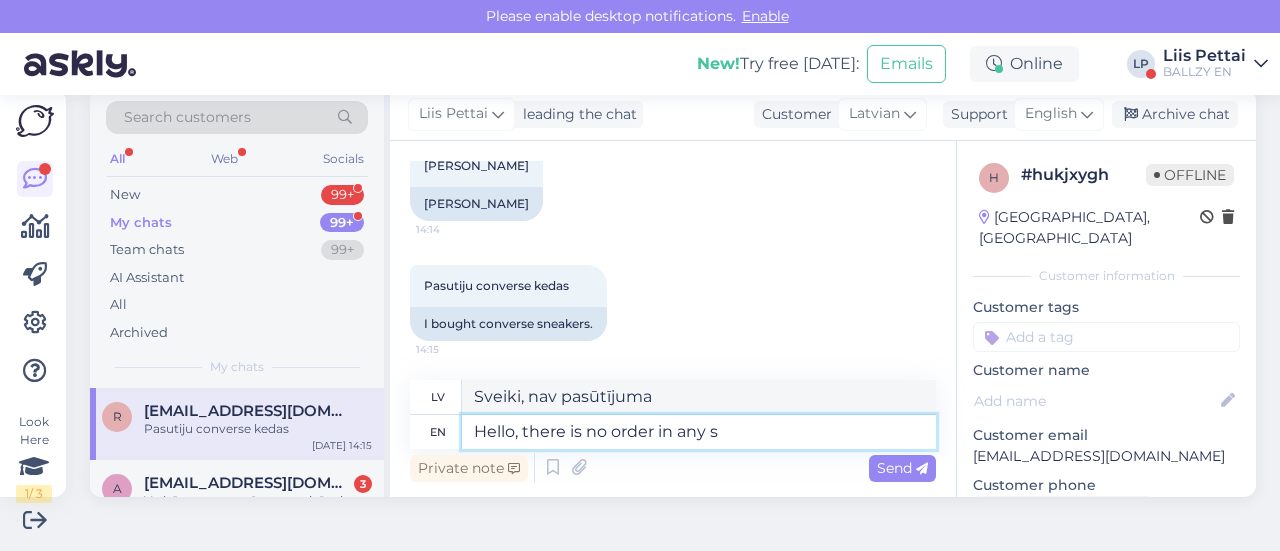 type on "Sveiki, nevienā nav pasūtījuma" 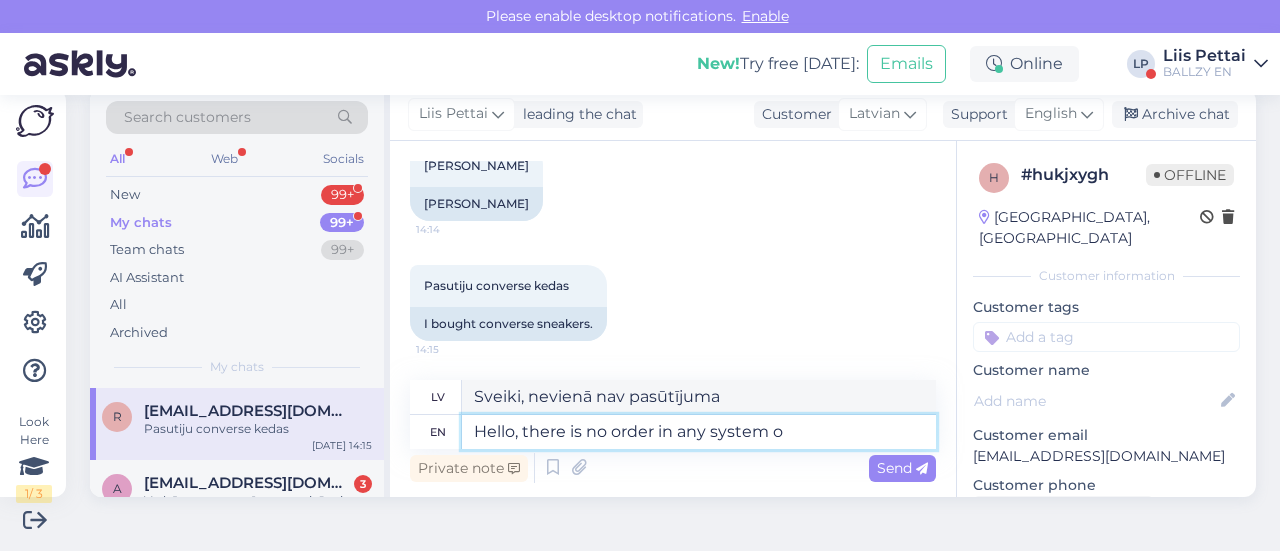 type on "Hello, there is no order in any system on" 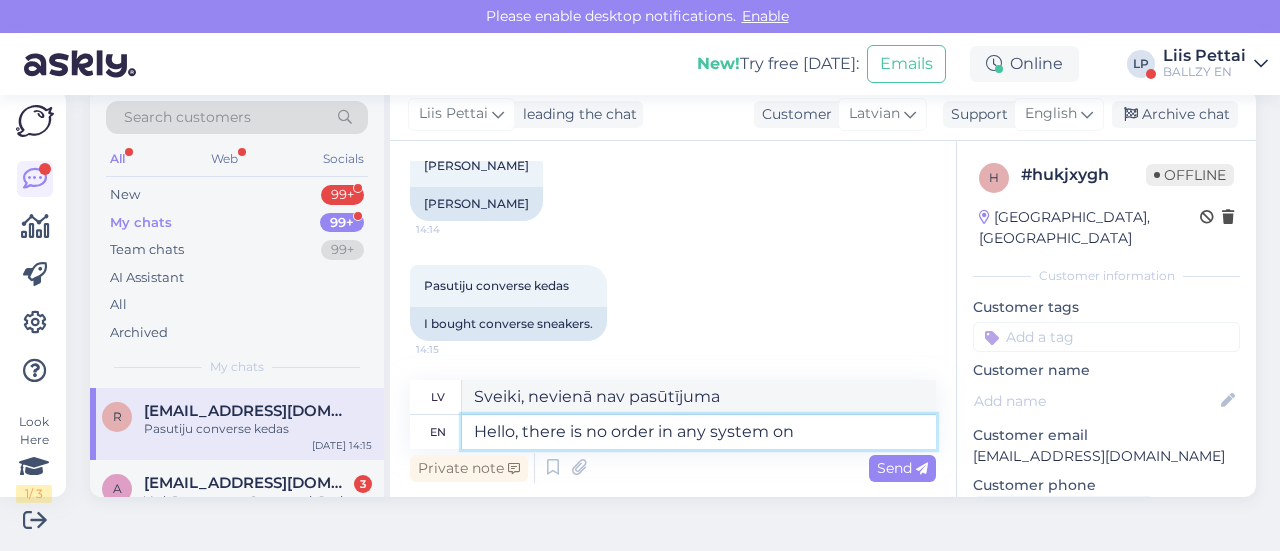 type on "Sveiki, nevienā sistēmā nav kārtības" 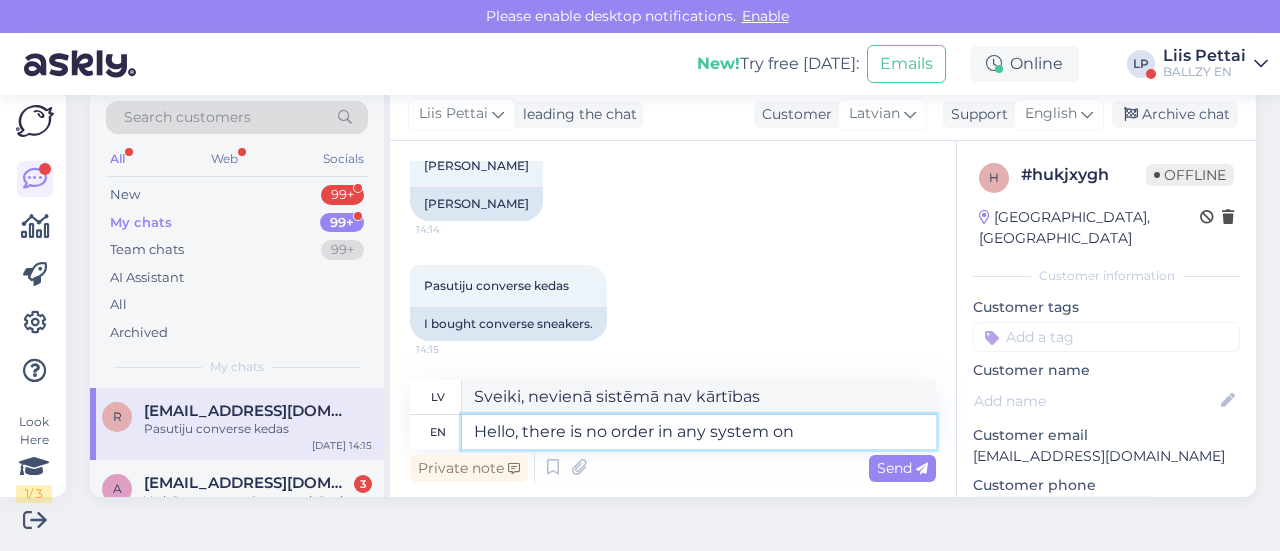 type on "Hello, there is no order in any system on y" 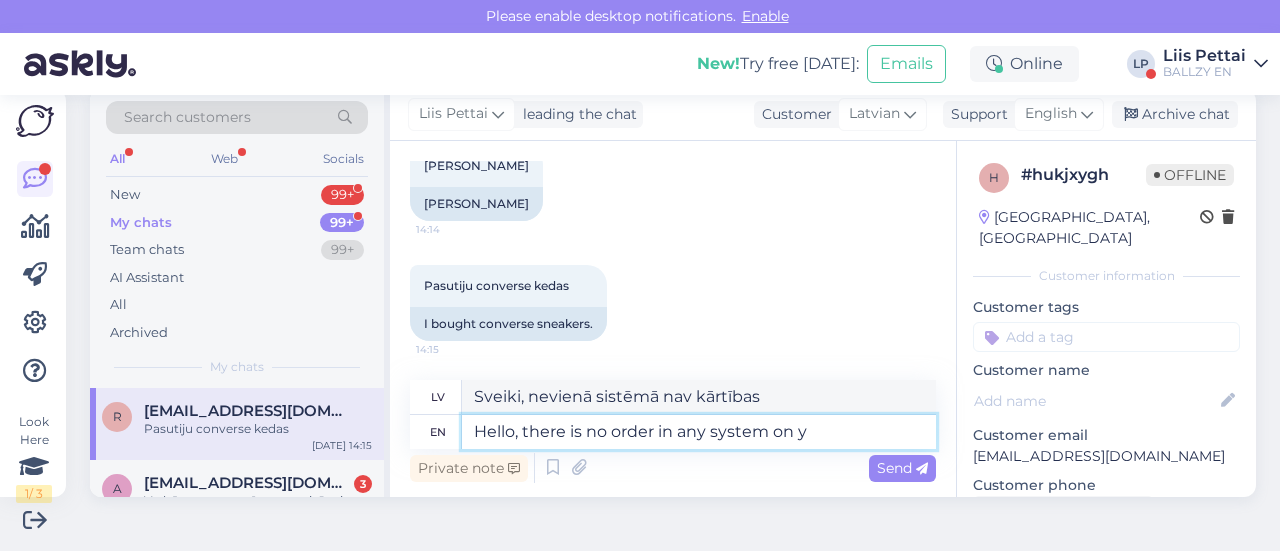 type on "Sveiki, nevienā sistēmā nav pasūtījuma." 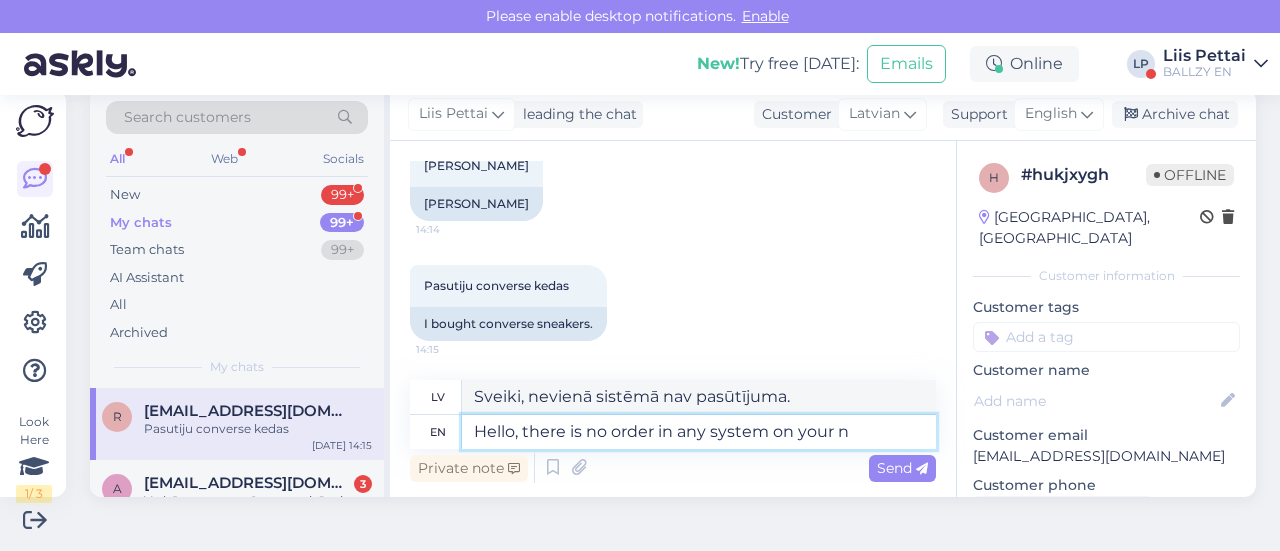 type on "Hello, there is no order in any system on your na" 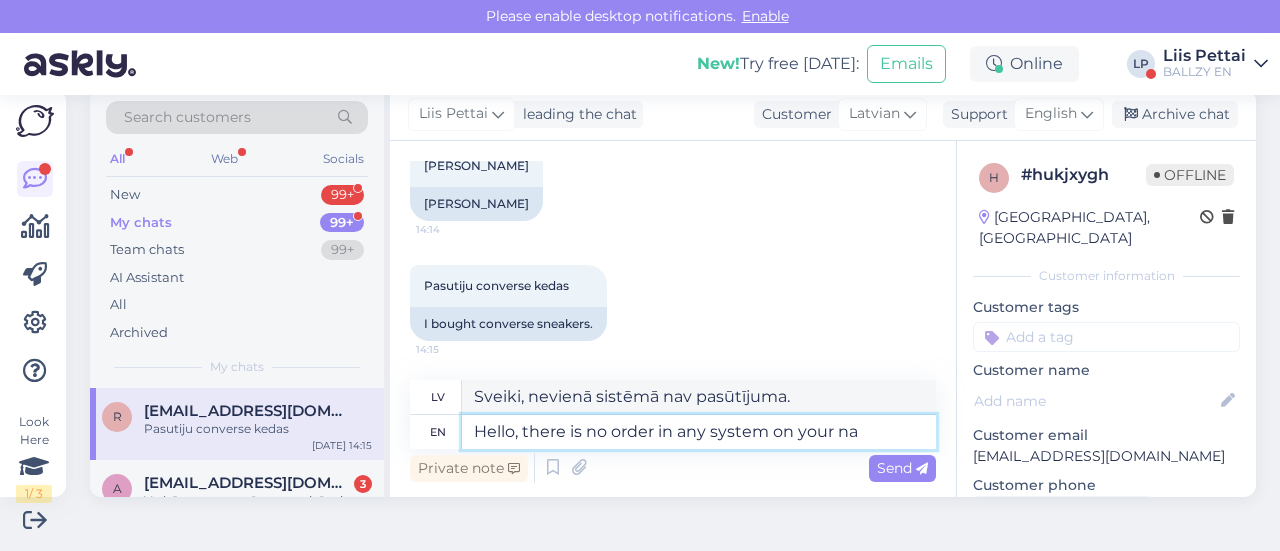 type on "Sveiki, nevienā jūsu sistēmā nav kārtības." 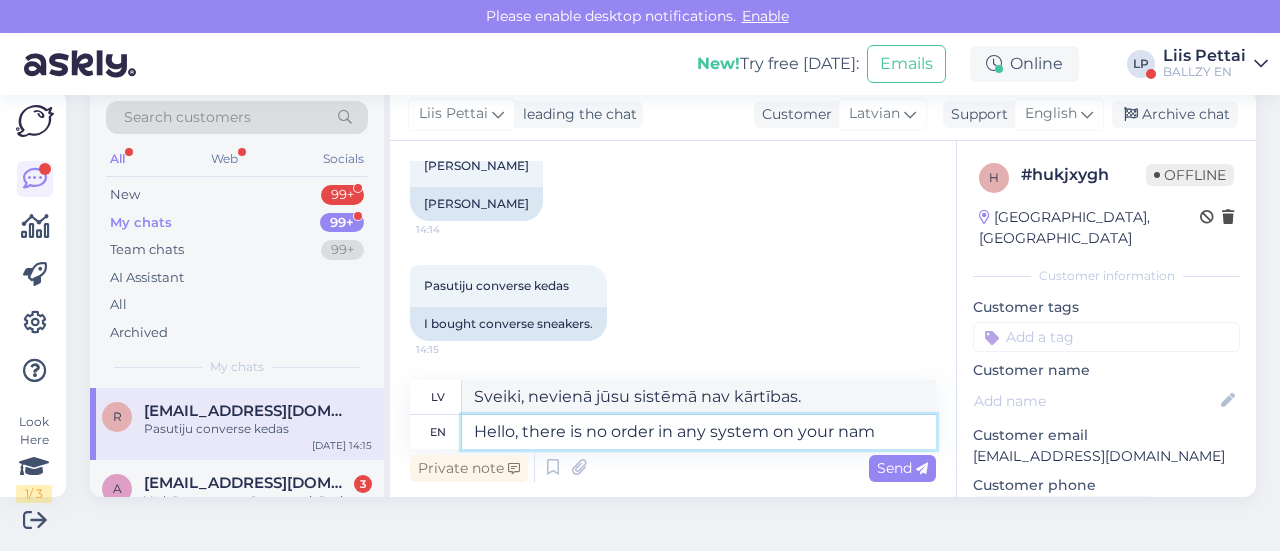 type on "Hello, there is no order in any system on your name" 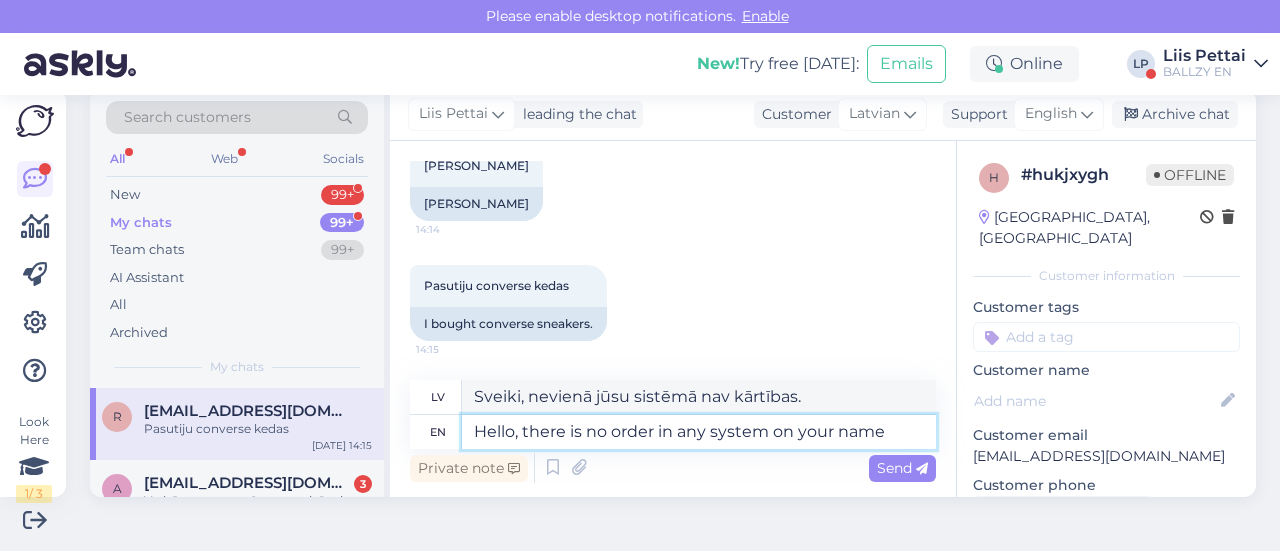 type on "Sveiki, nevienā sistēmā uz [PERSON_NAME] nav pasūtījuma." 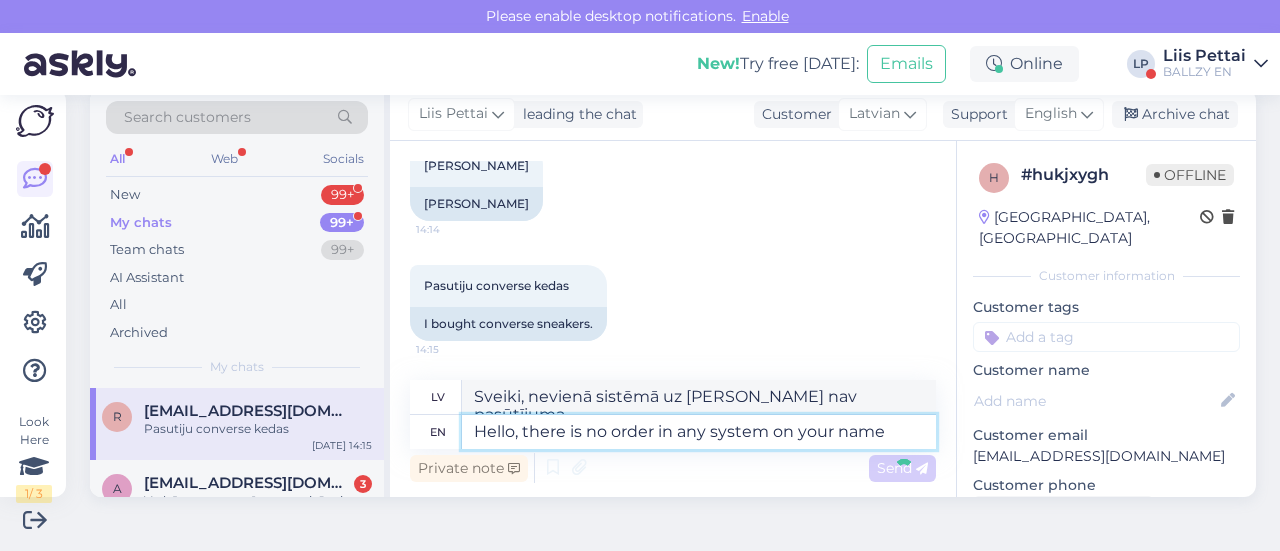 type 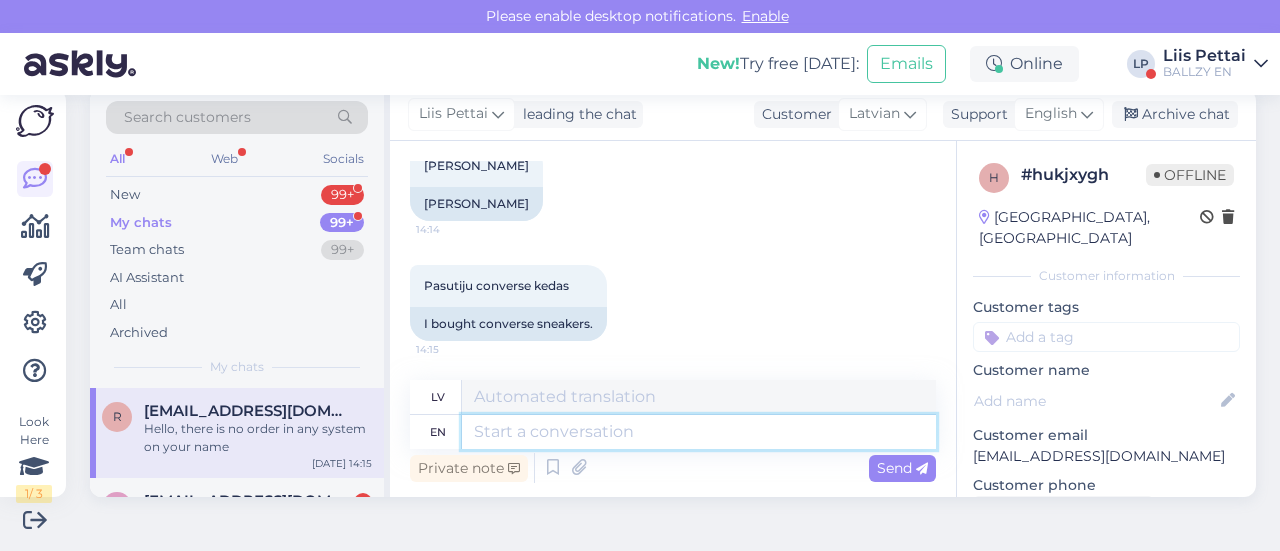 scroll, scrollTop: 926, scrollLeft: 0, axis: vertical 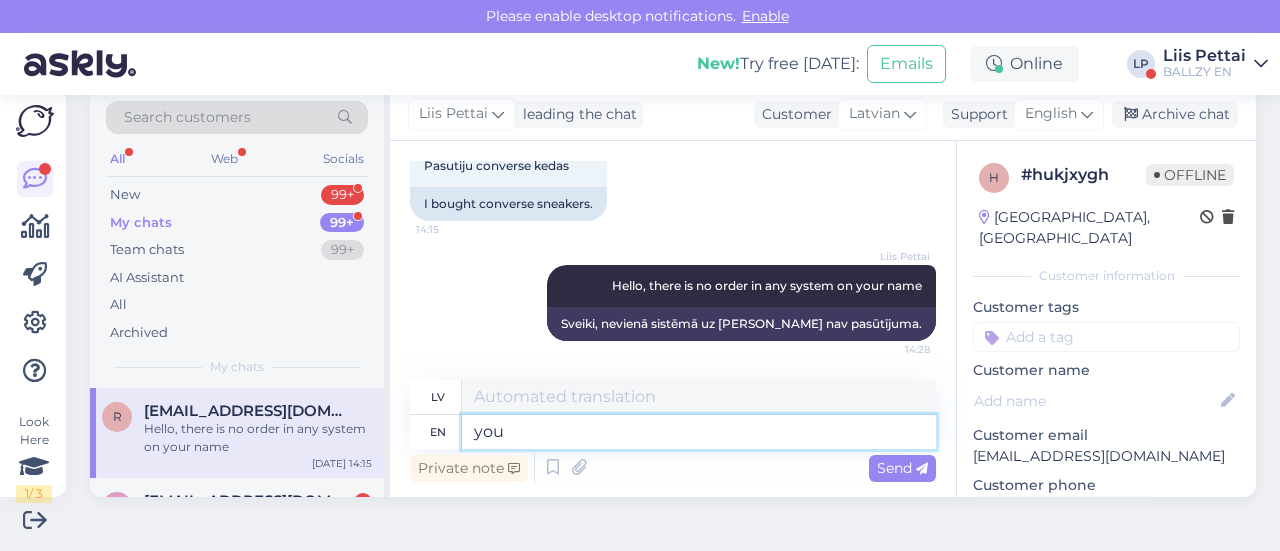 type on "you d" 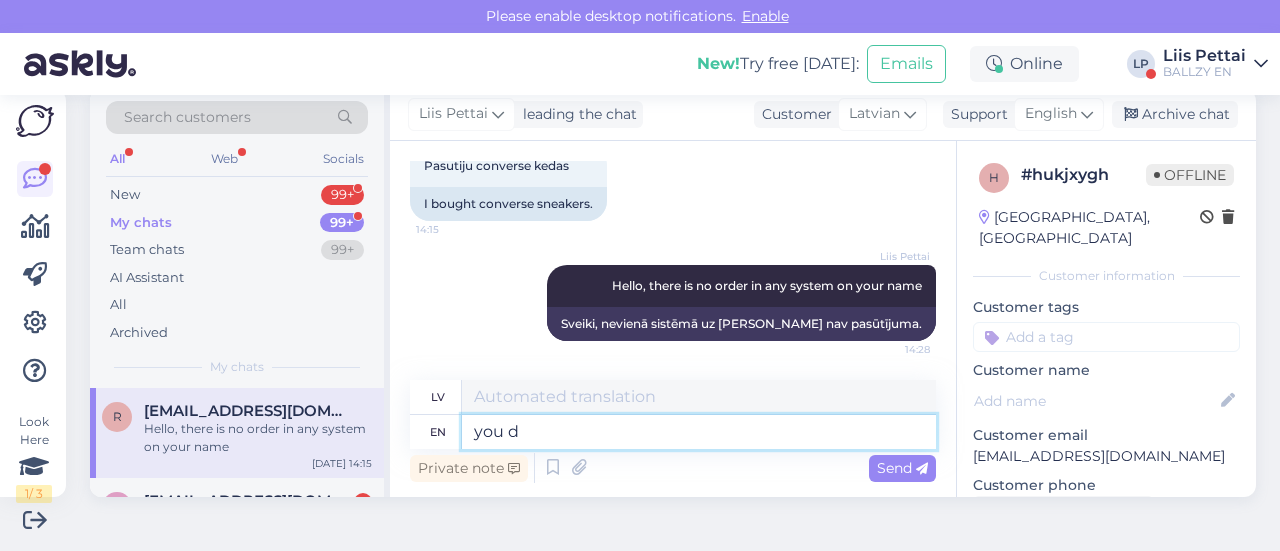 type on "tu" 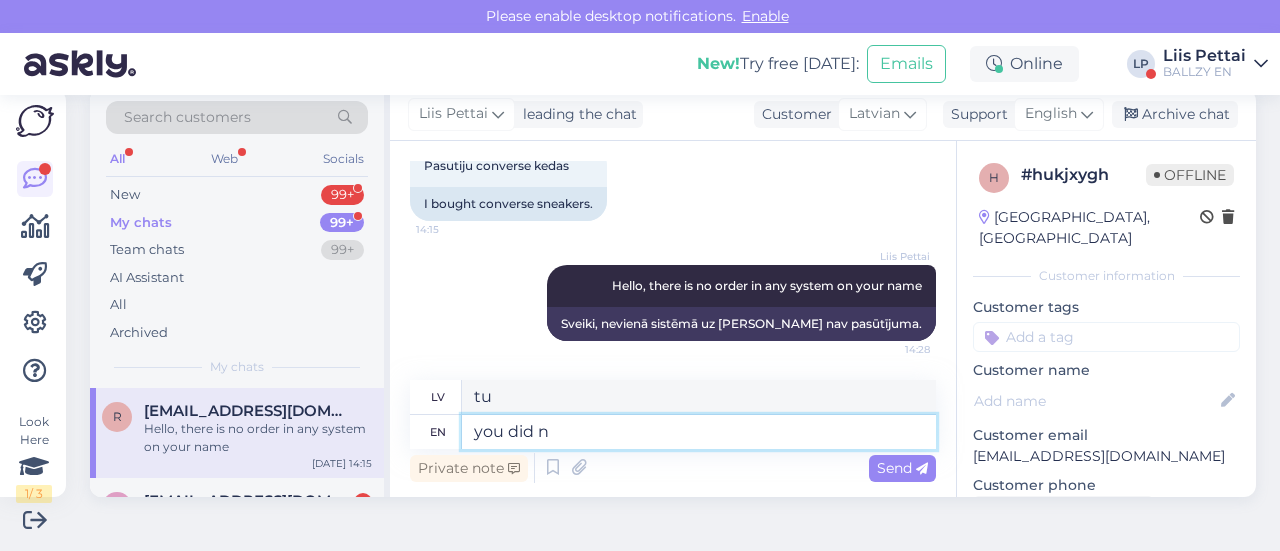 type on "you did no" 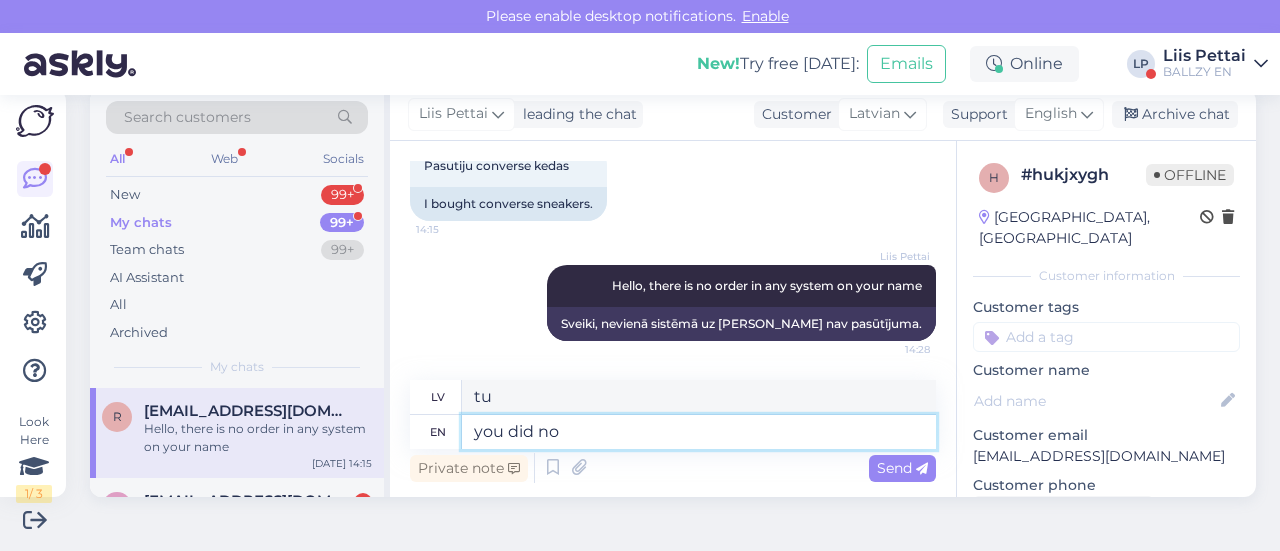 type on "tu izdarīji" 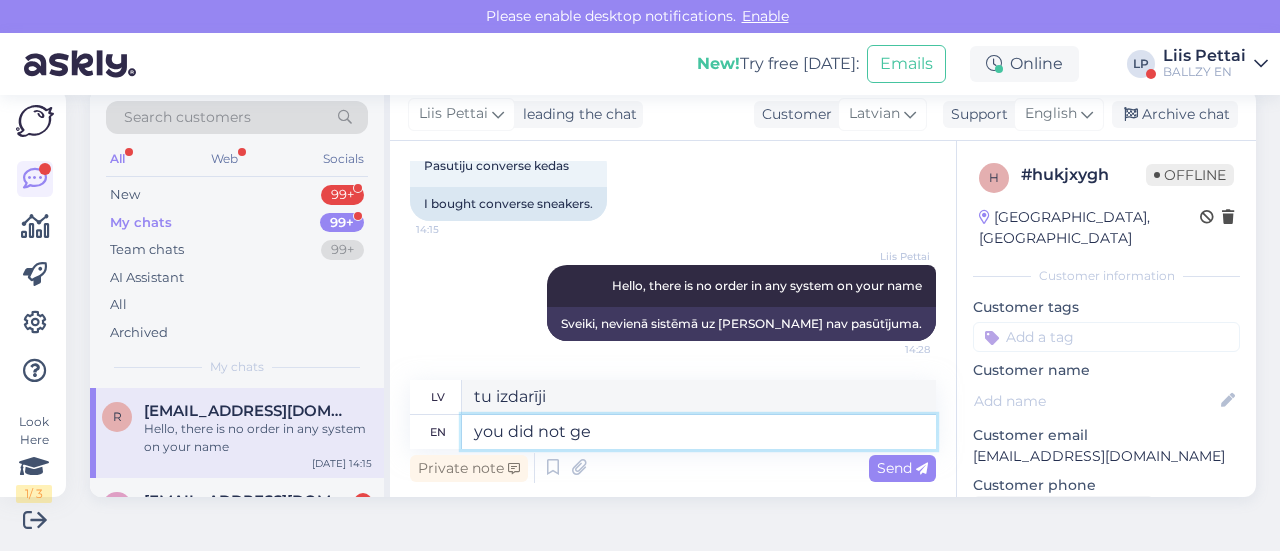 type on "you did not get" 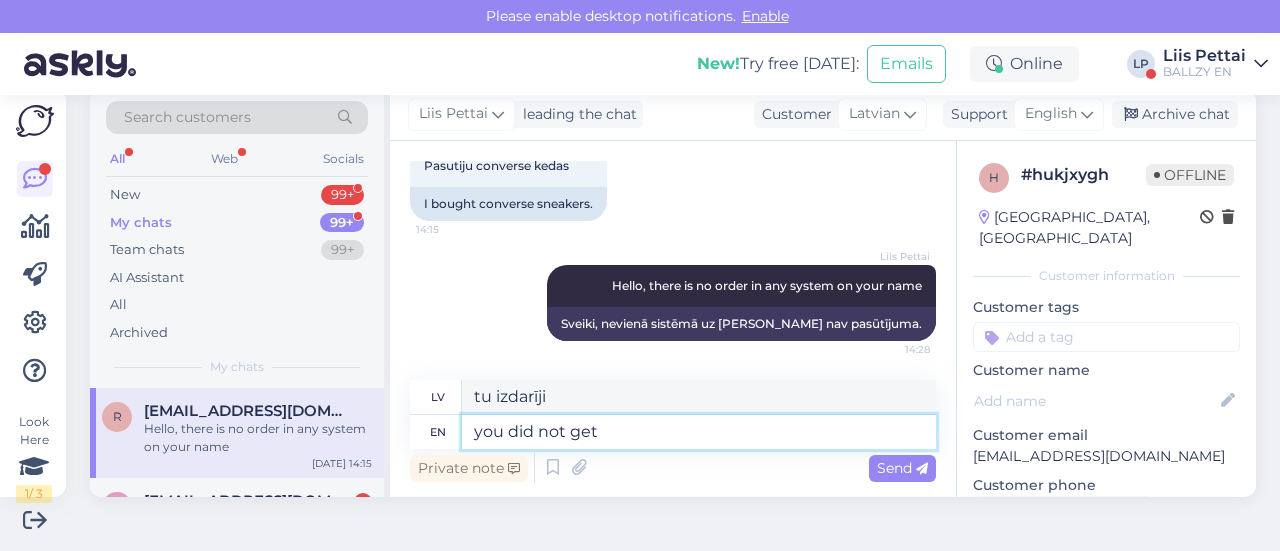type on "tu nedarīji" 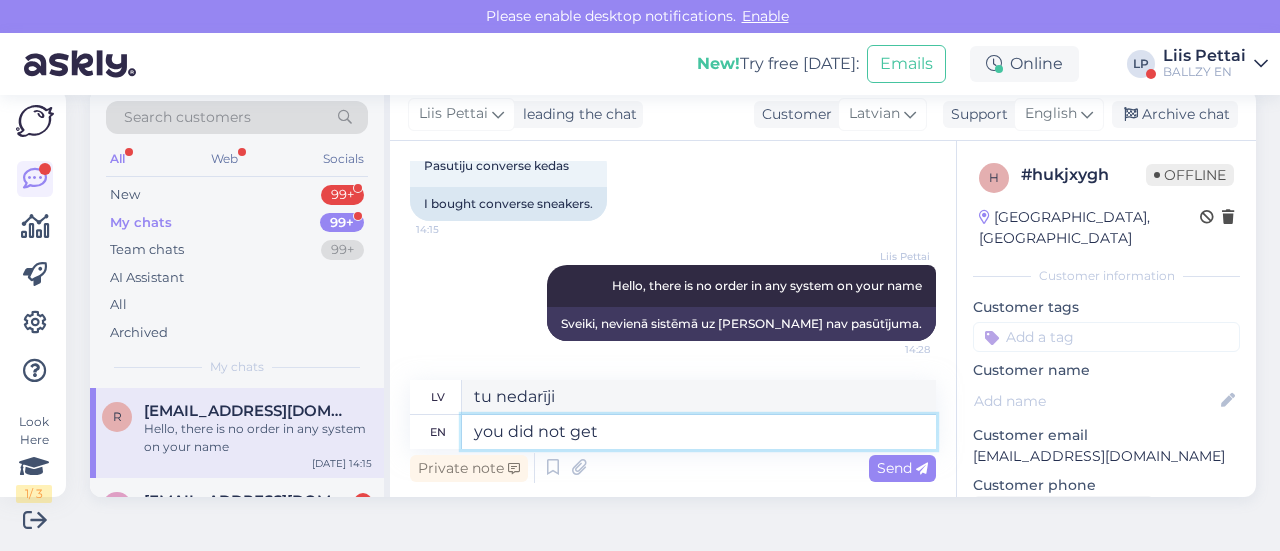 type on "you did not get" 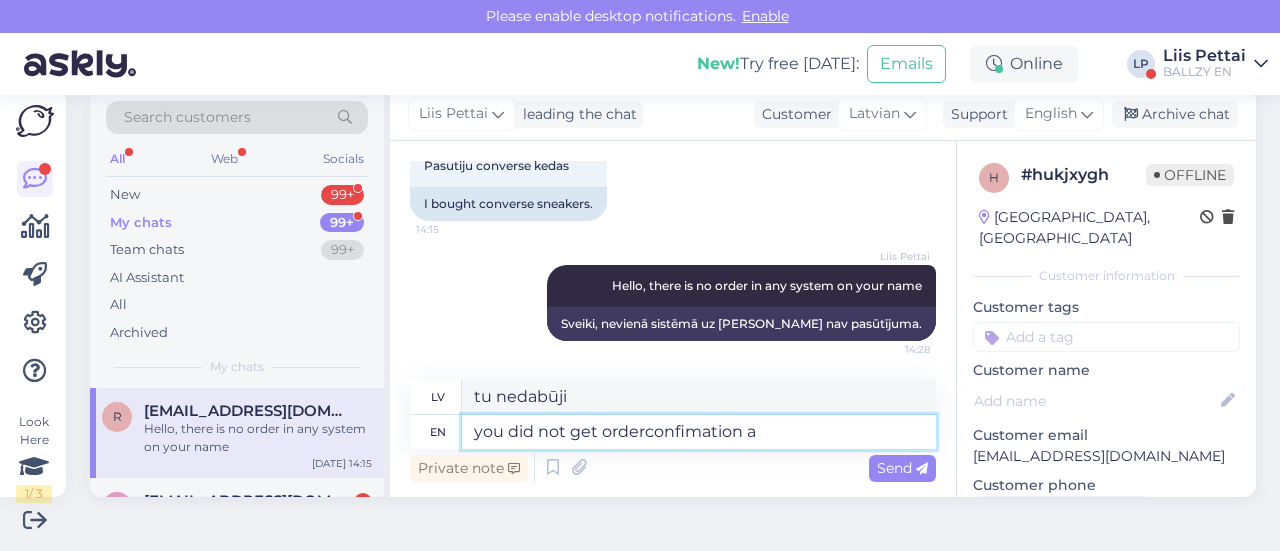 type on "you did not get orderconfimation al" 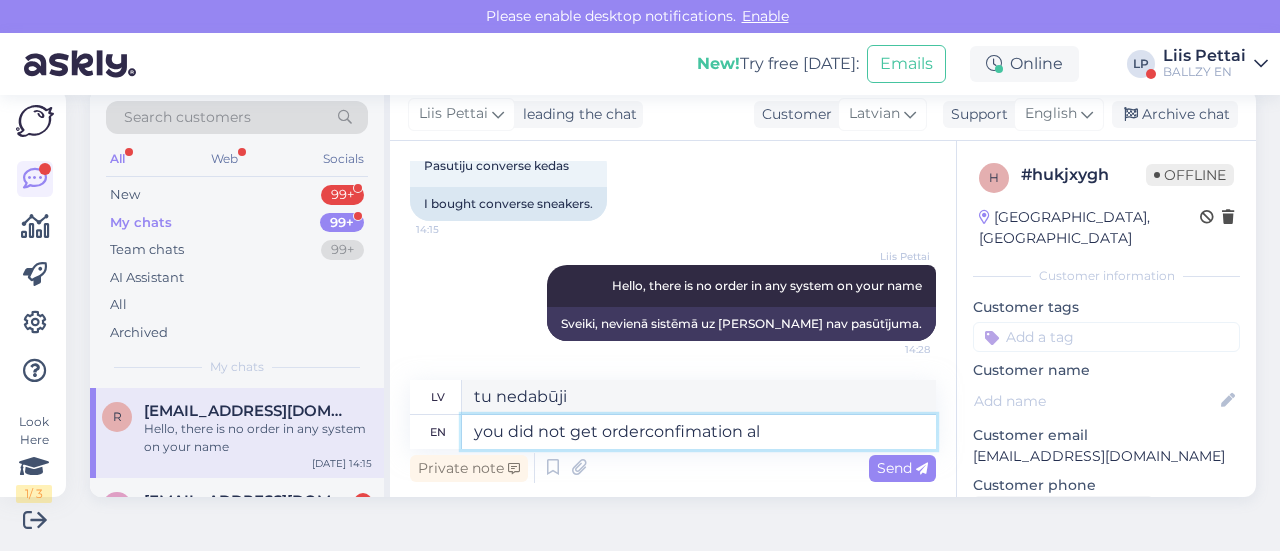 type on "Jūs nesaņēmāt pasūtījuma apstiprinājumu" 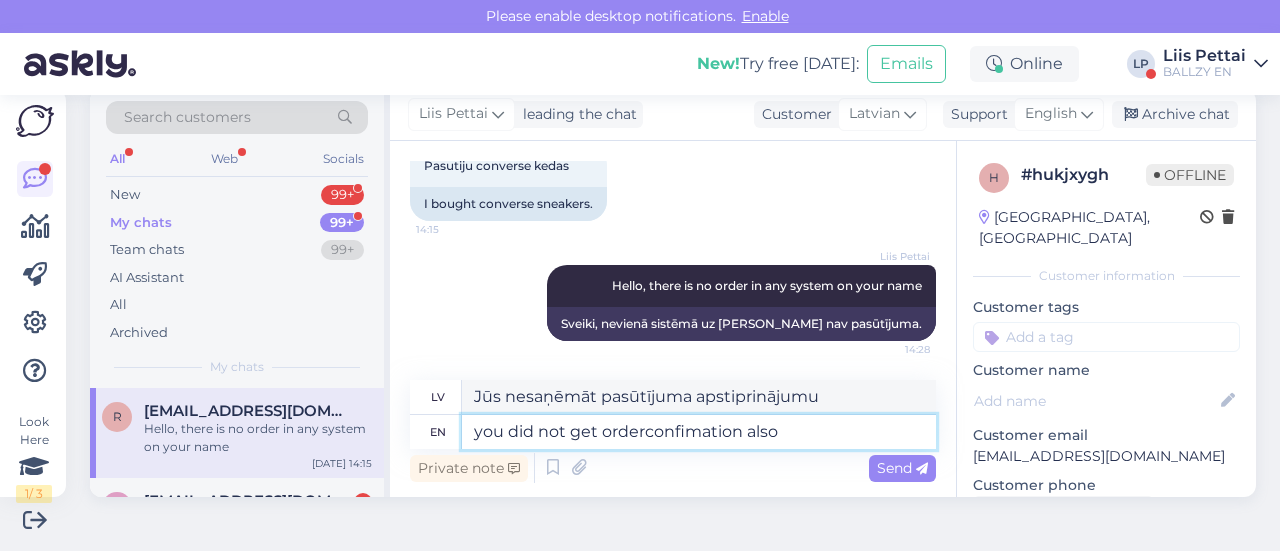 type on "you did not get orderconfimation also?" 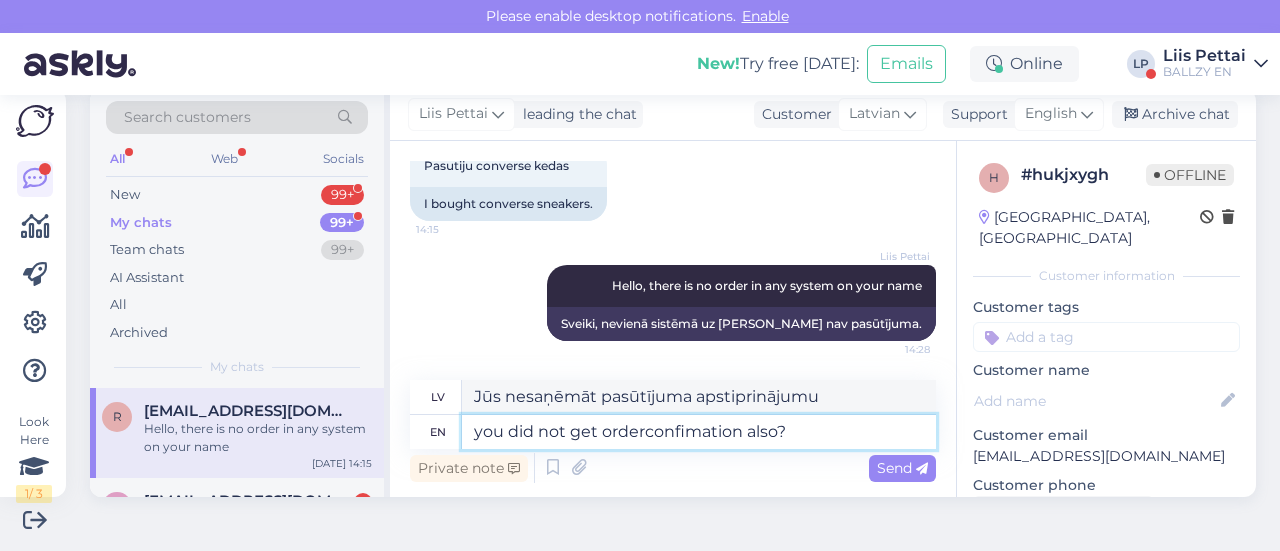 type on "[PERSON_NAME] pasūtījuma apstiprinājumu nesaņēmāt?" 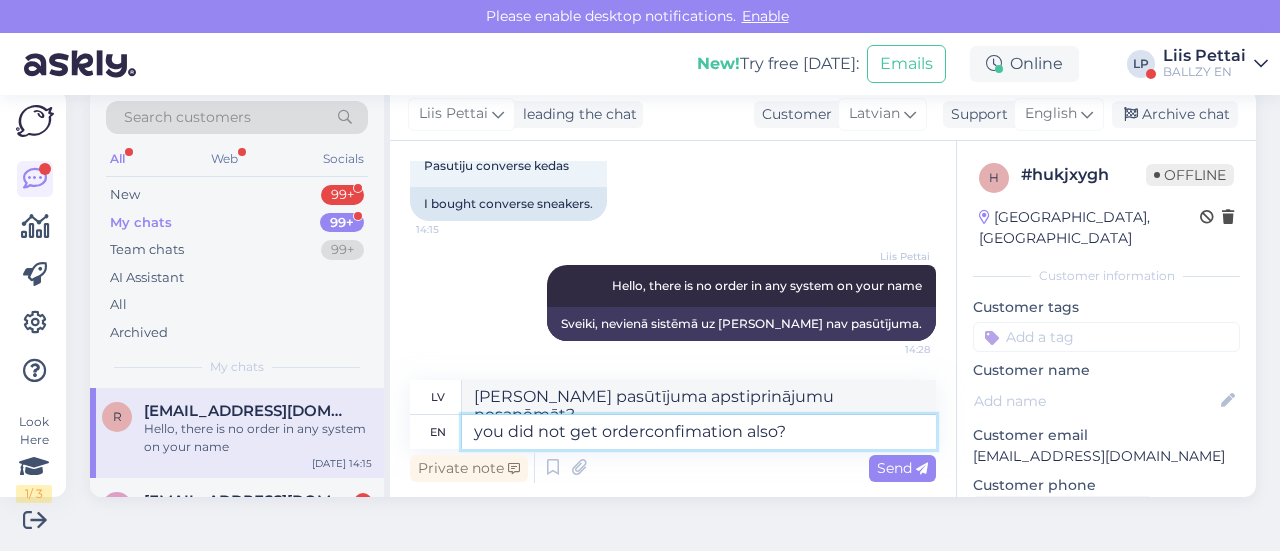 type 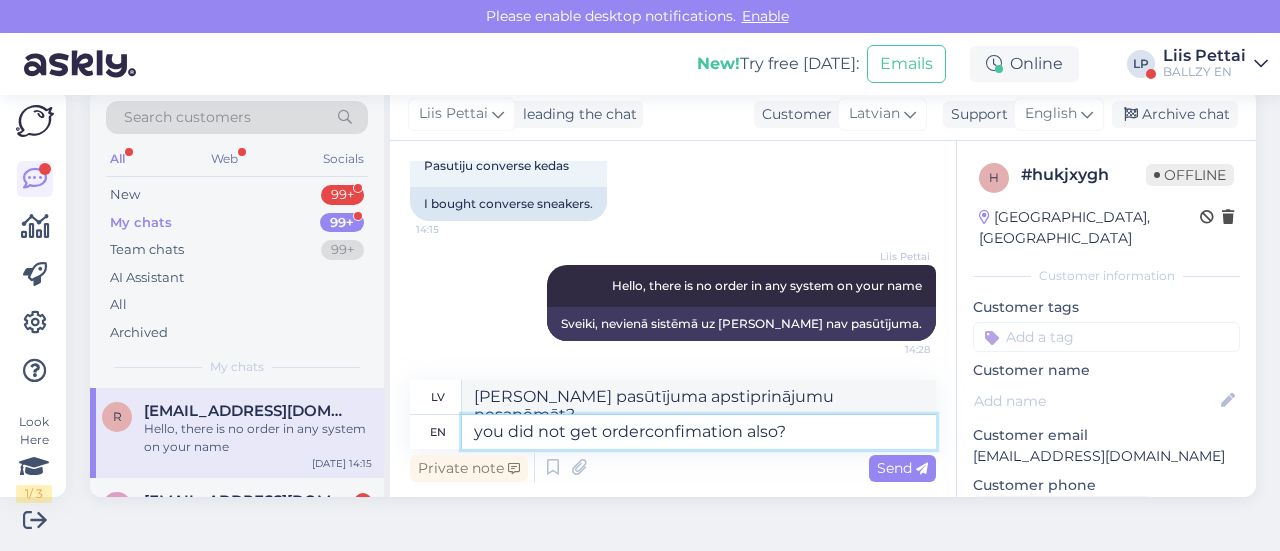 type 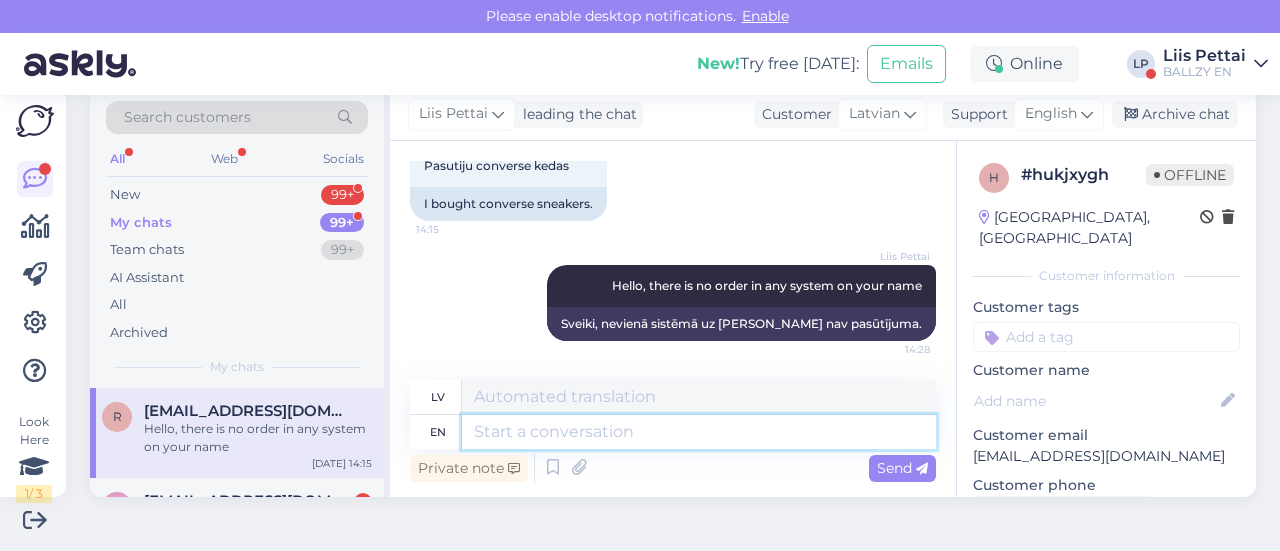 scroll, scrollTop: 1046, scrollLeft: 0, axis: vertical 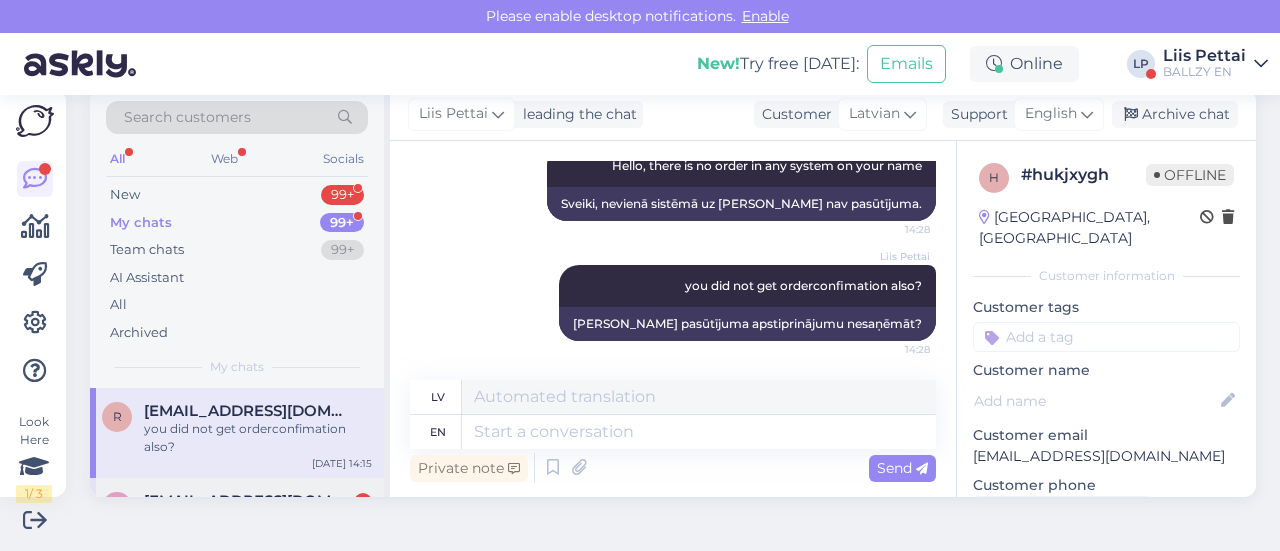 click on "a [EMAIL_ADDRESS][DOMAIN_NAME] 3 Varbūt var pazvanīt un precizēt visu 26493964 [DATE] 14:05" at bounding box center (237, 523) 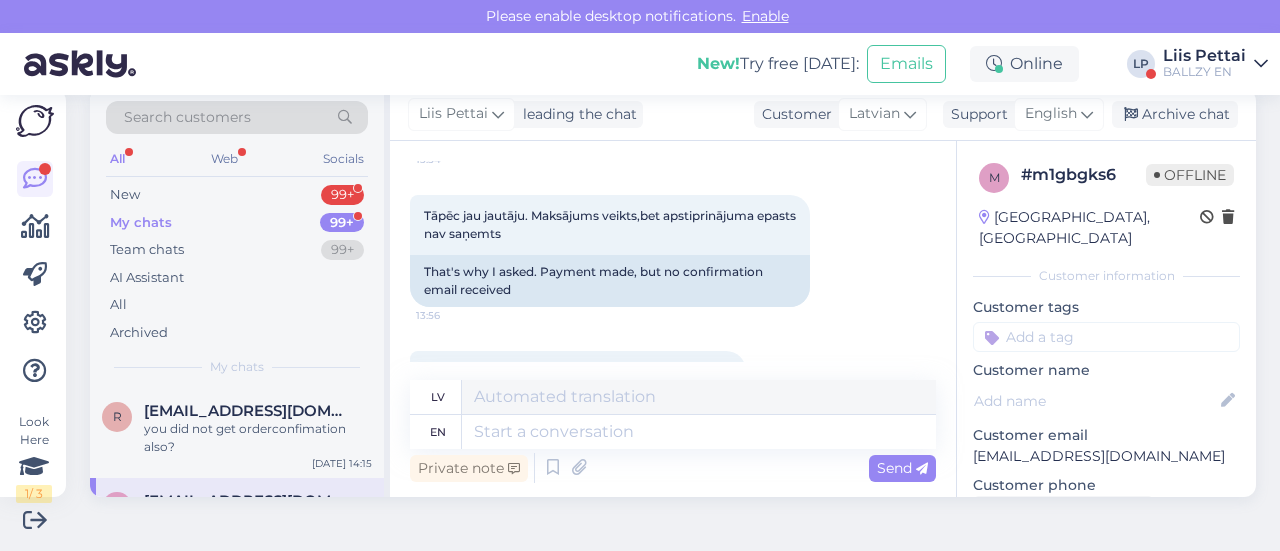 scroll, scrollTop: 1146, scrollLeft: 0, axis: vertical 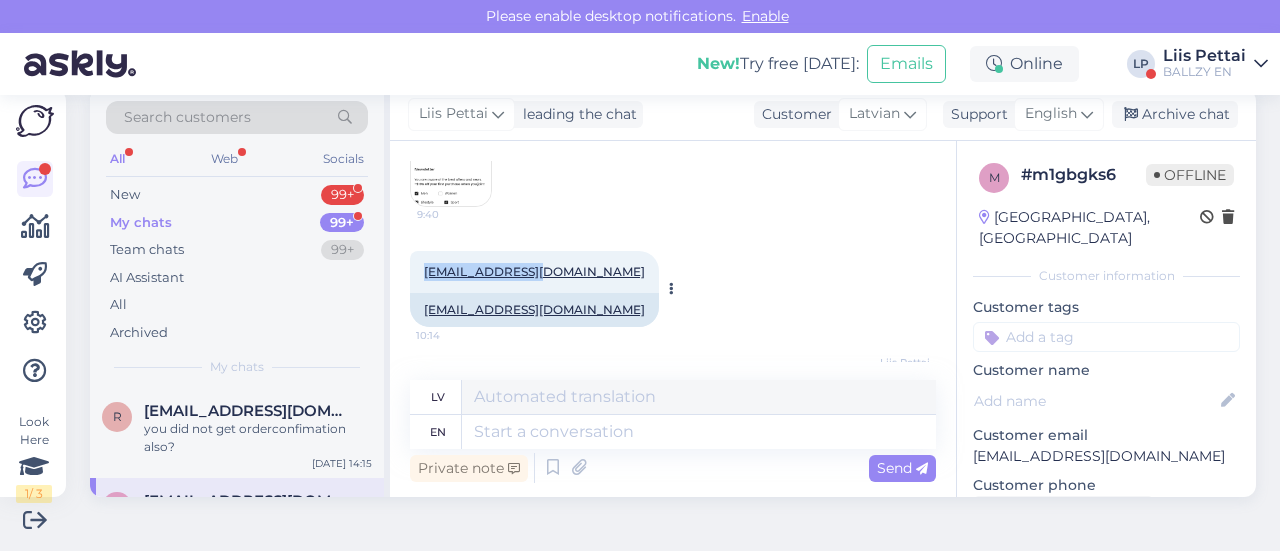 drag, startPoint x: 418, startPoint y: 270, endPoint x: 518, endPoint y: 274, distance: 100.07997 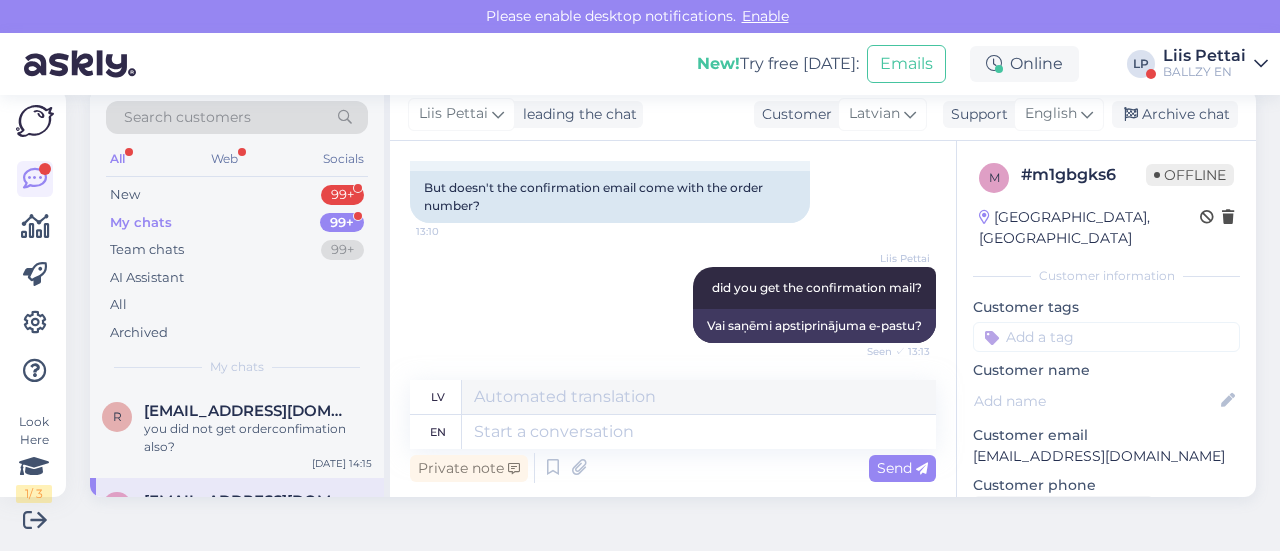 scroll, scrollTop: 831, scrollLeft: 0, axis: vertical 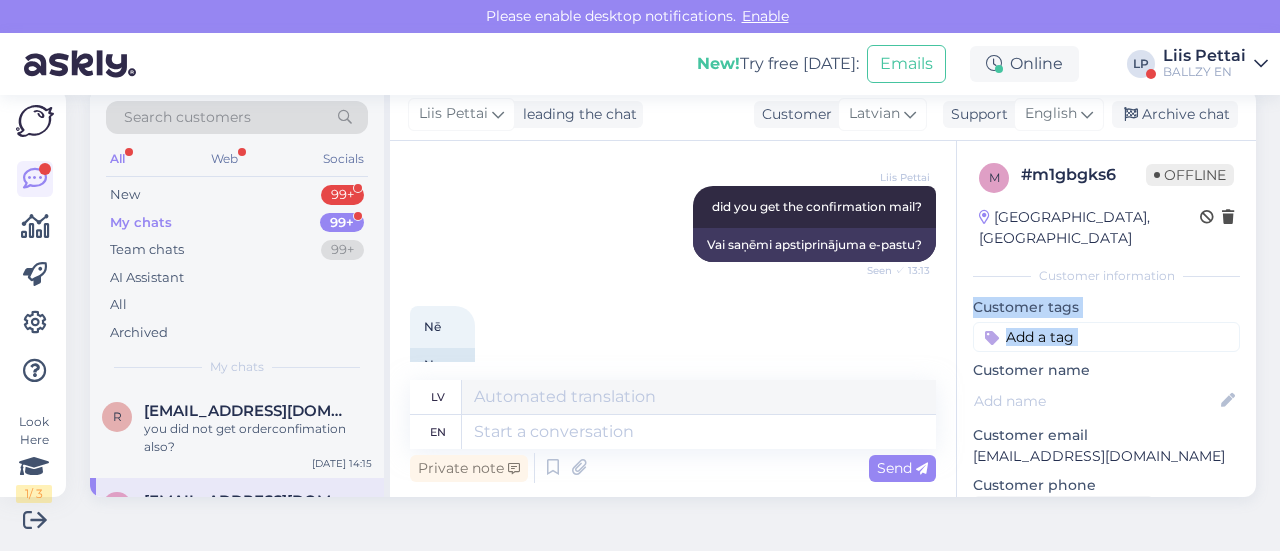 drag, startPoint x: 950, startPoint y: 286, endPoint x: 949, endPoint y: 345, distance: 59.008472 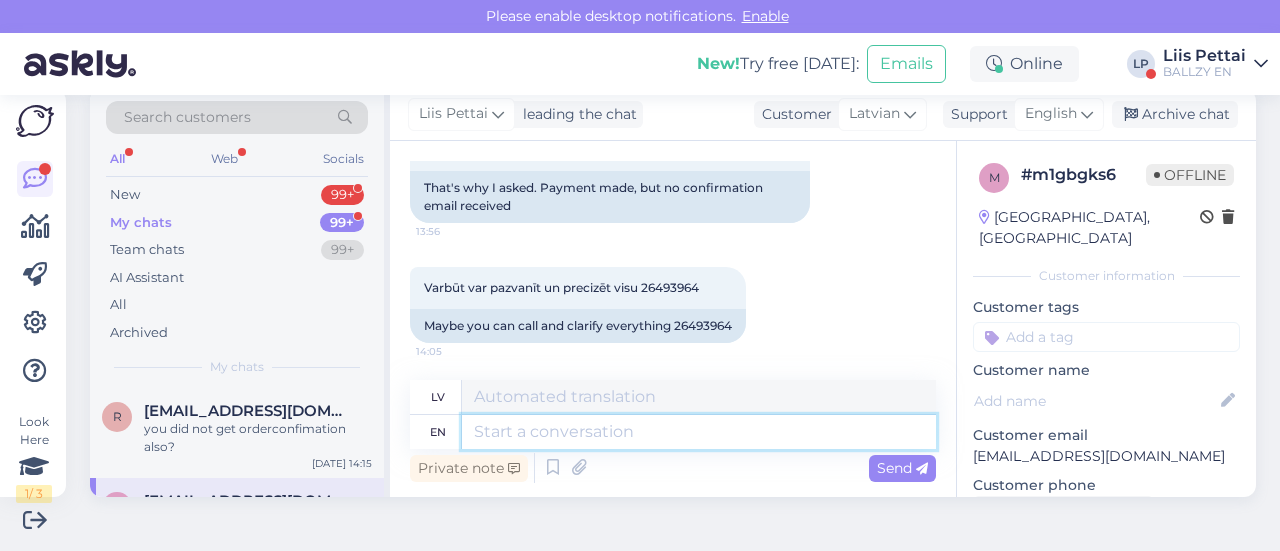 click at bounding box center [699, 432] 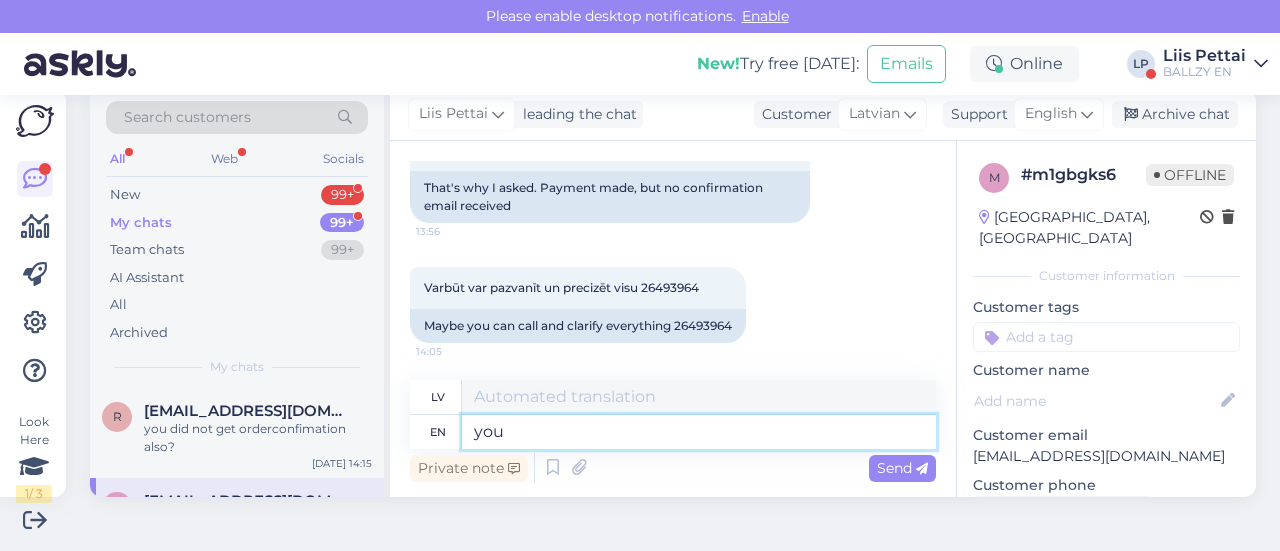 type on "you h" 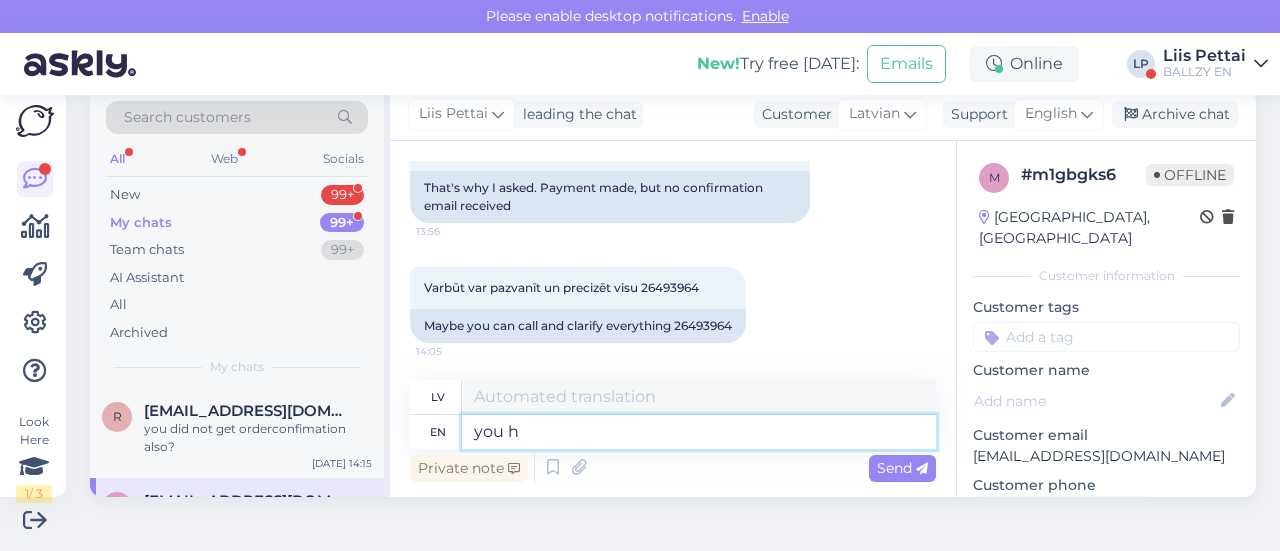 type on "tu" 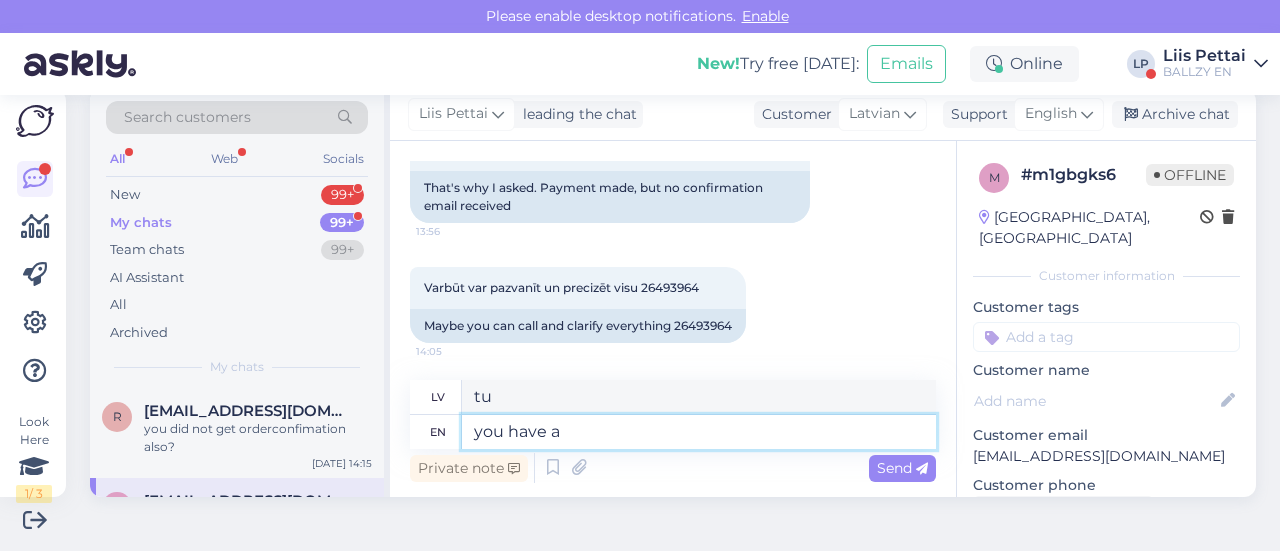 type on "you have an" 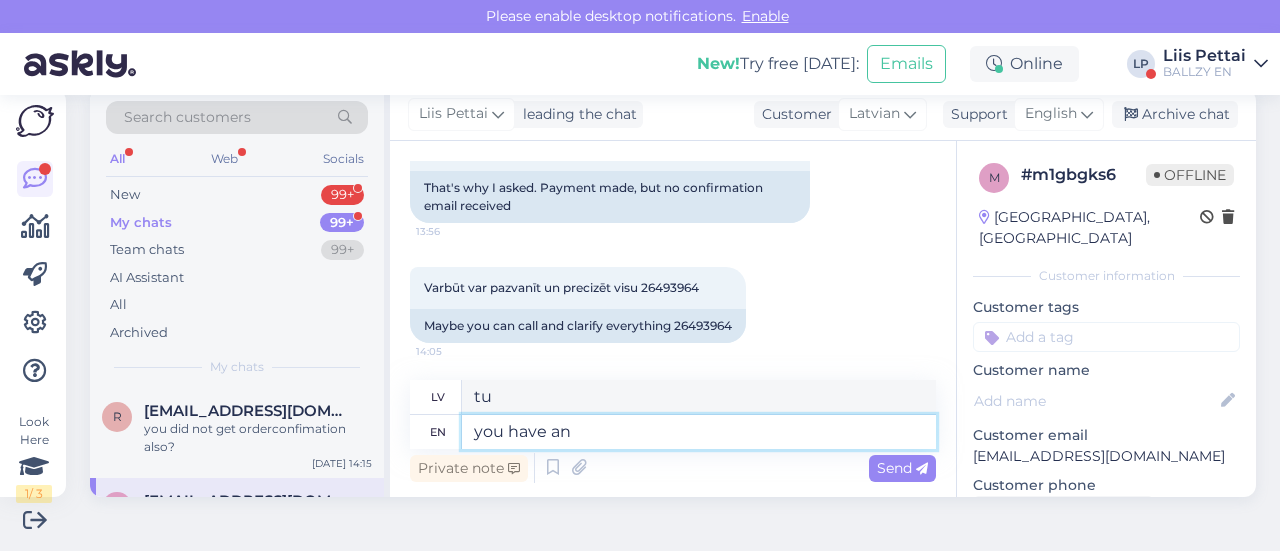 type on "tev ir" 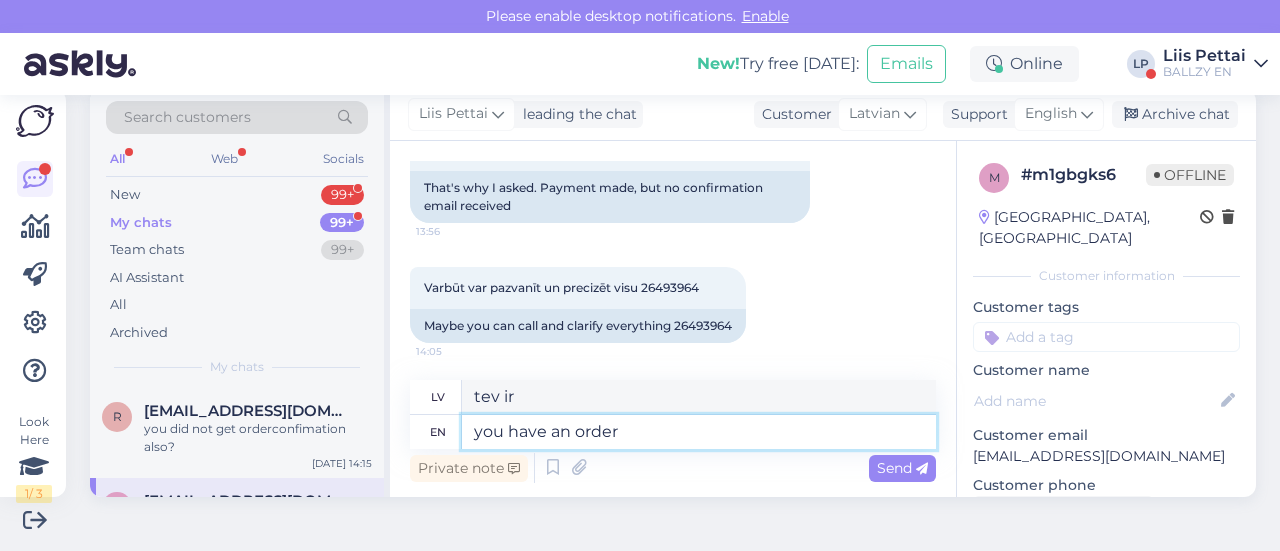 type on "you have an order m" 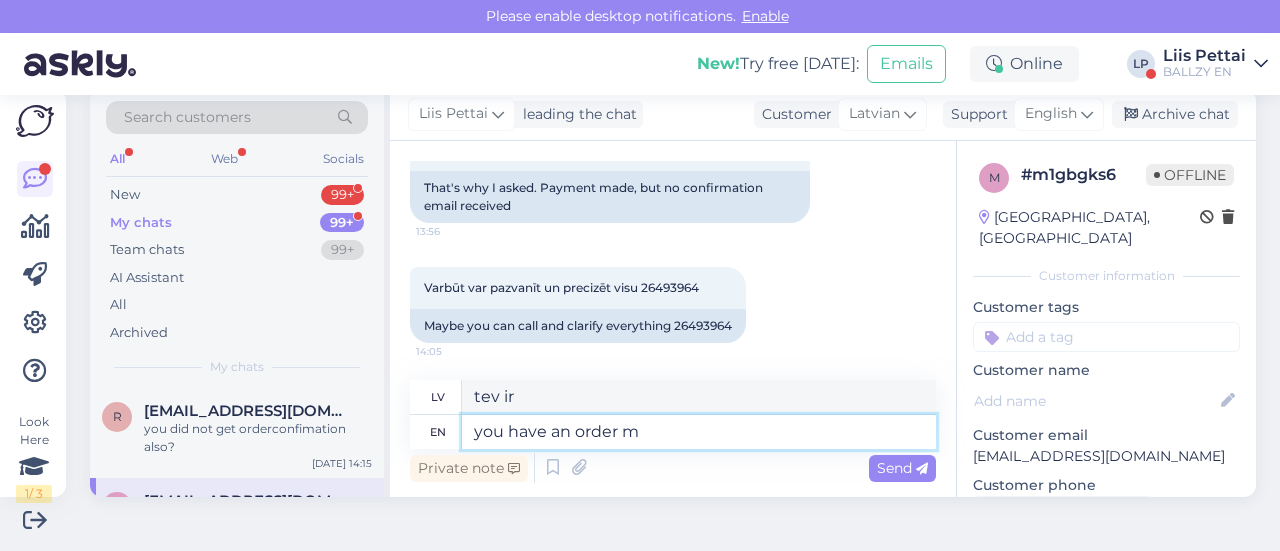 type on "tev ir pasūtījums" 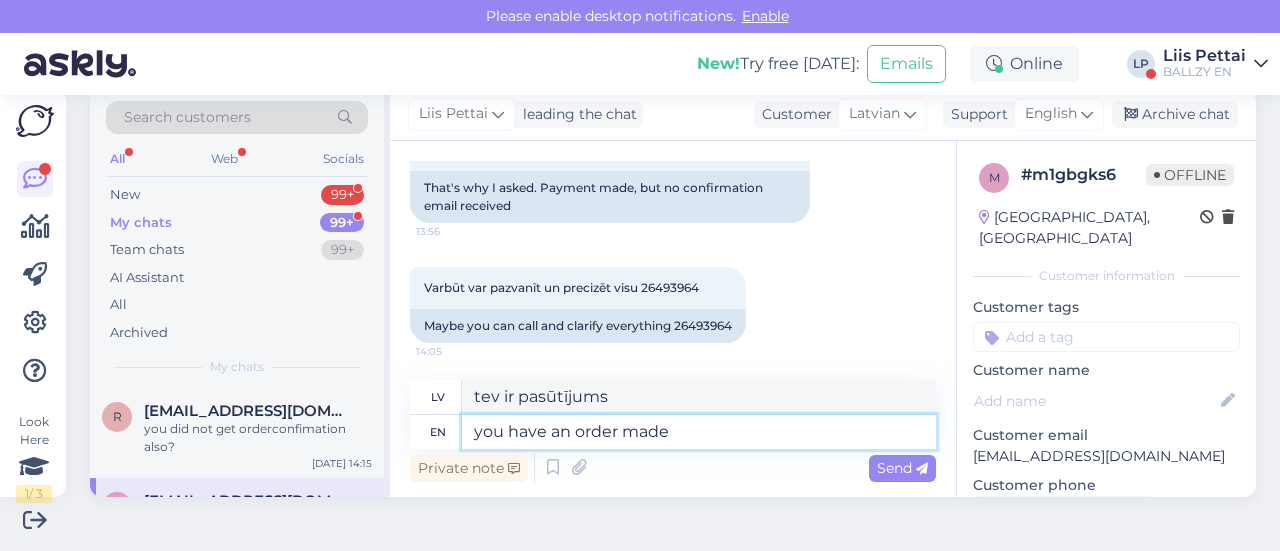 type on "you have an order made t" 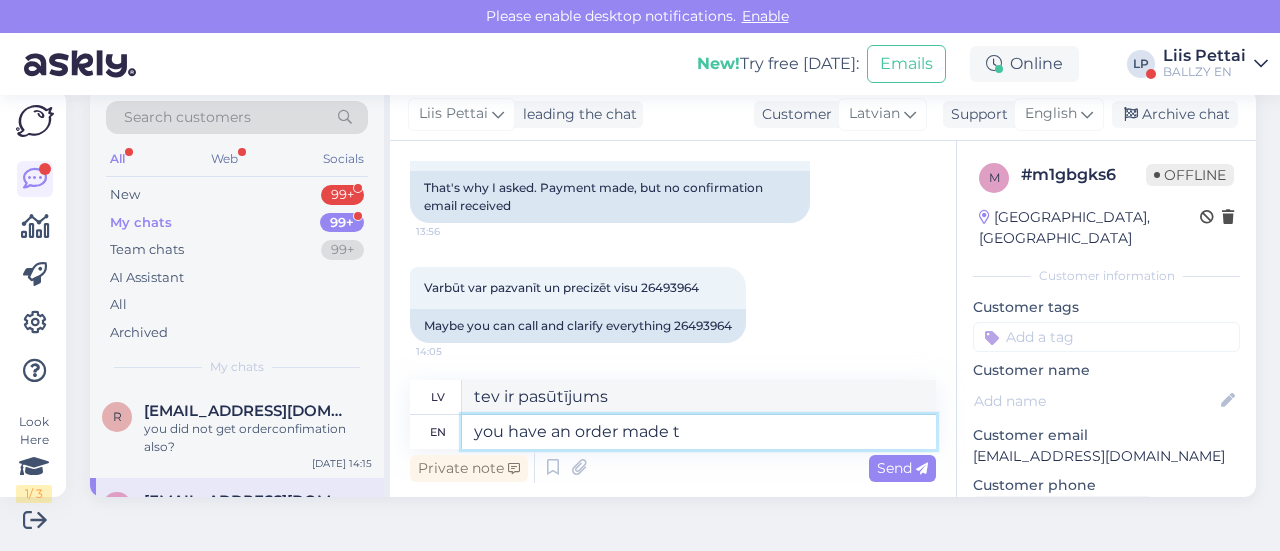 type on "jums ir veikts pasūtījums" 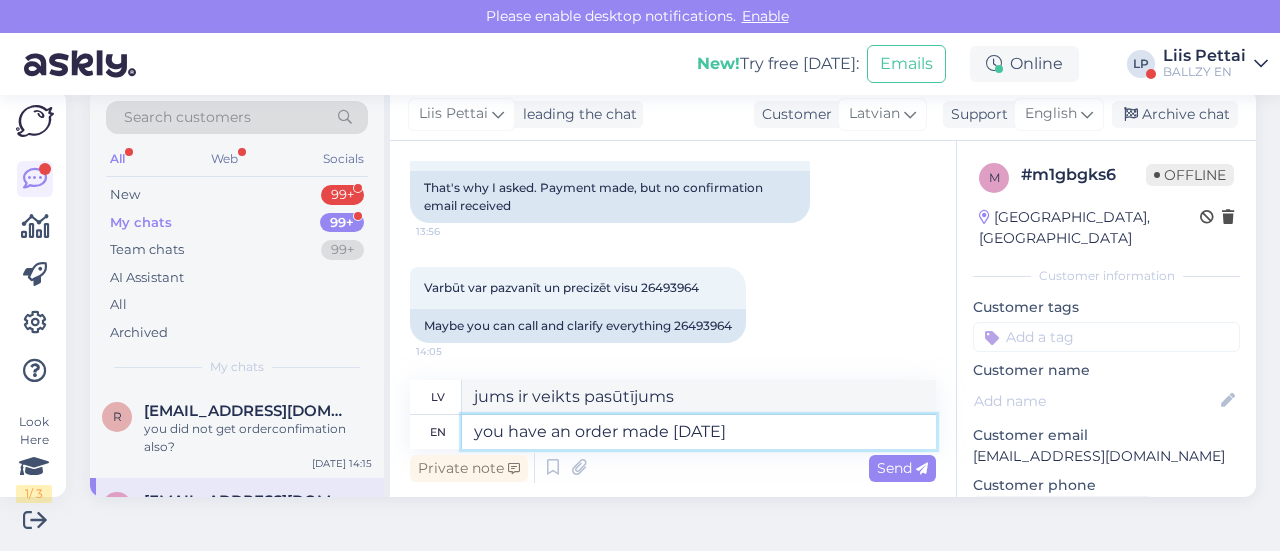 type on "you have an order made [DATE] a" 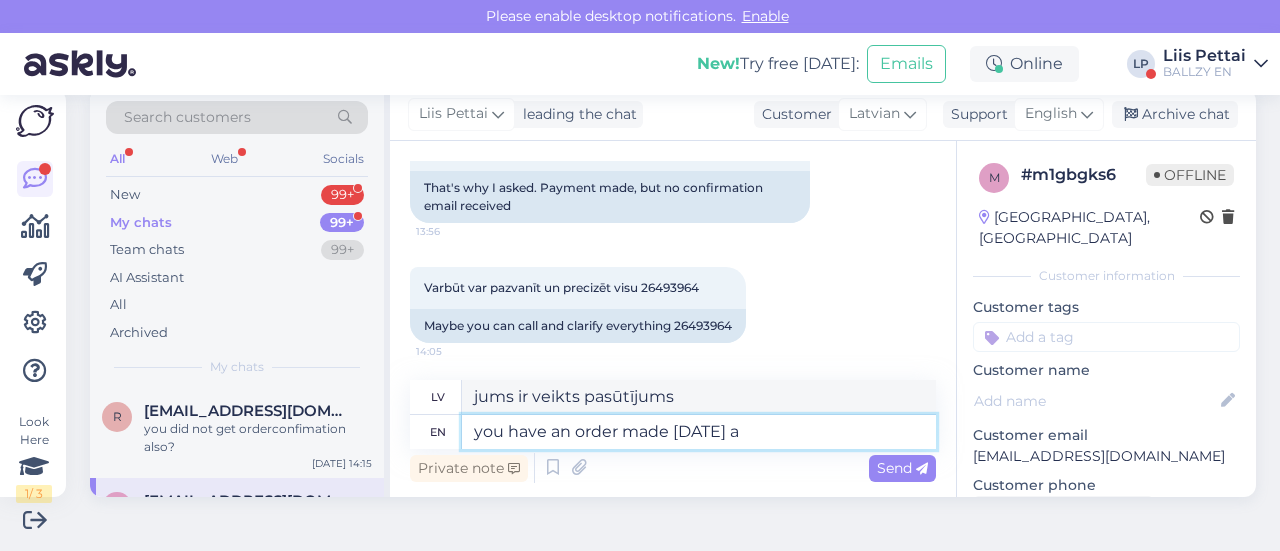 type on "jums šodien ir veikts pasūtījums" 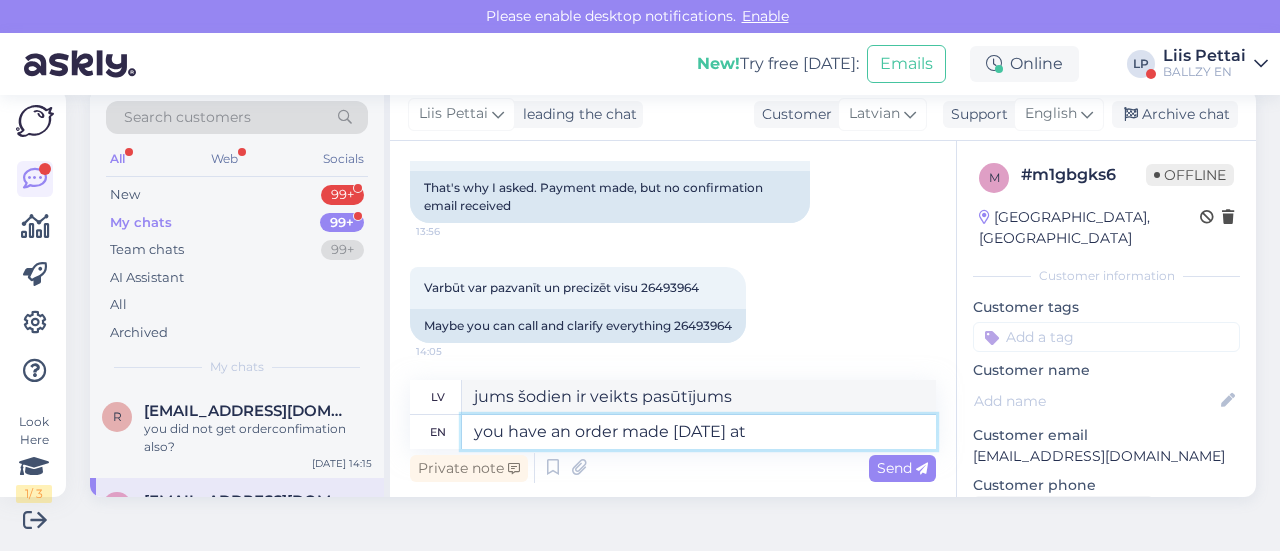 type on "you have an order made [DATE] at" 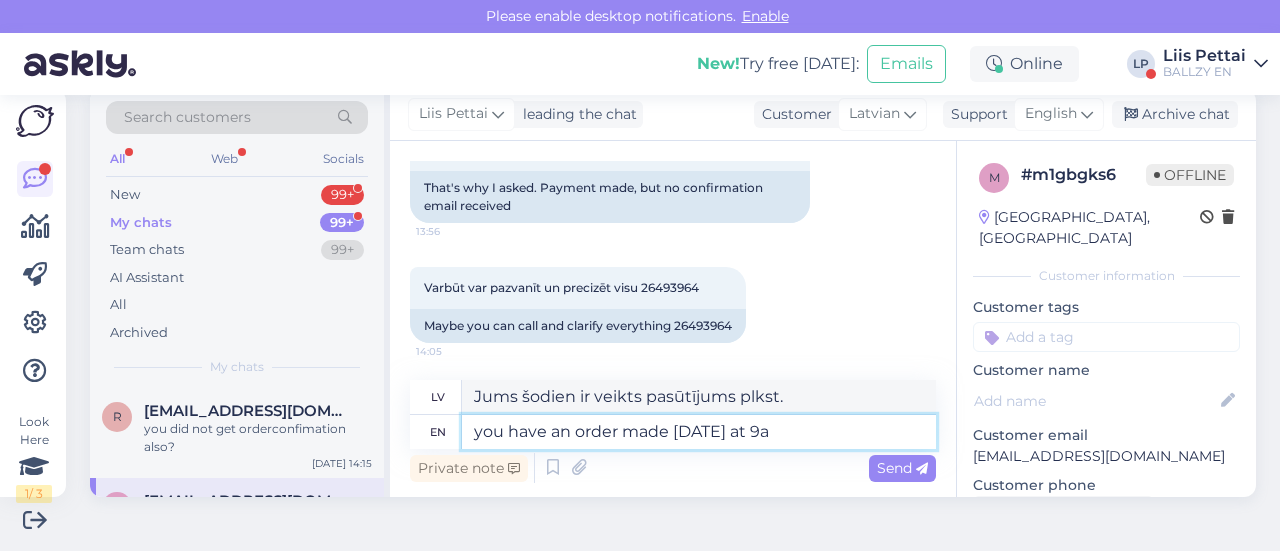 type on "you have an order made [DATE] at 9a" 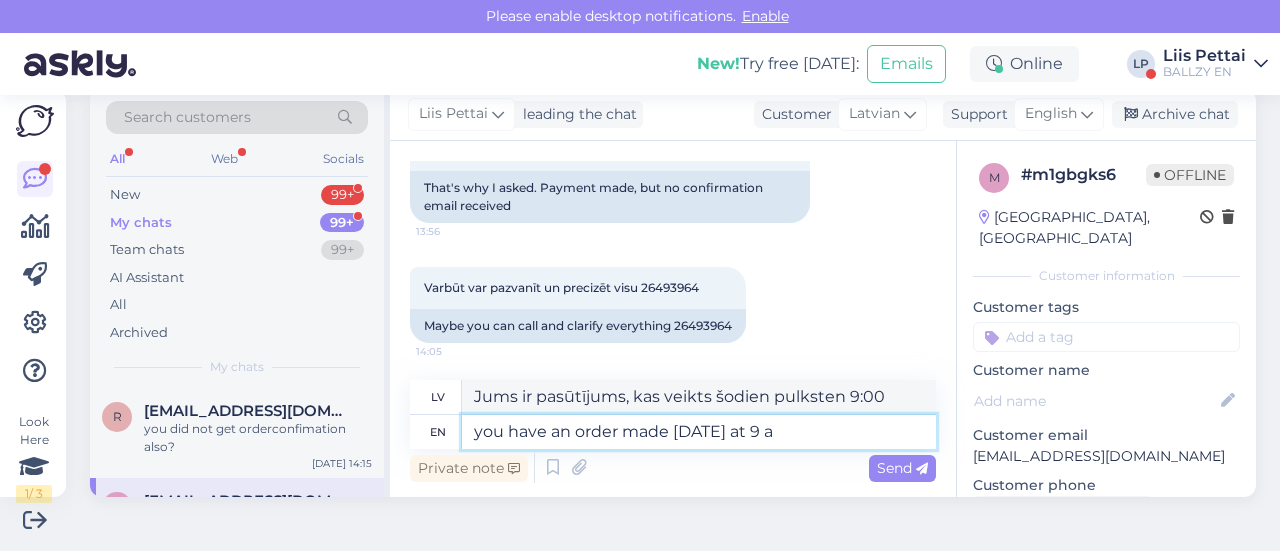 type on "you have an order made [DATE] at 9 am" 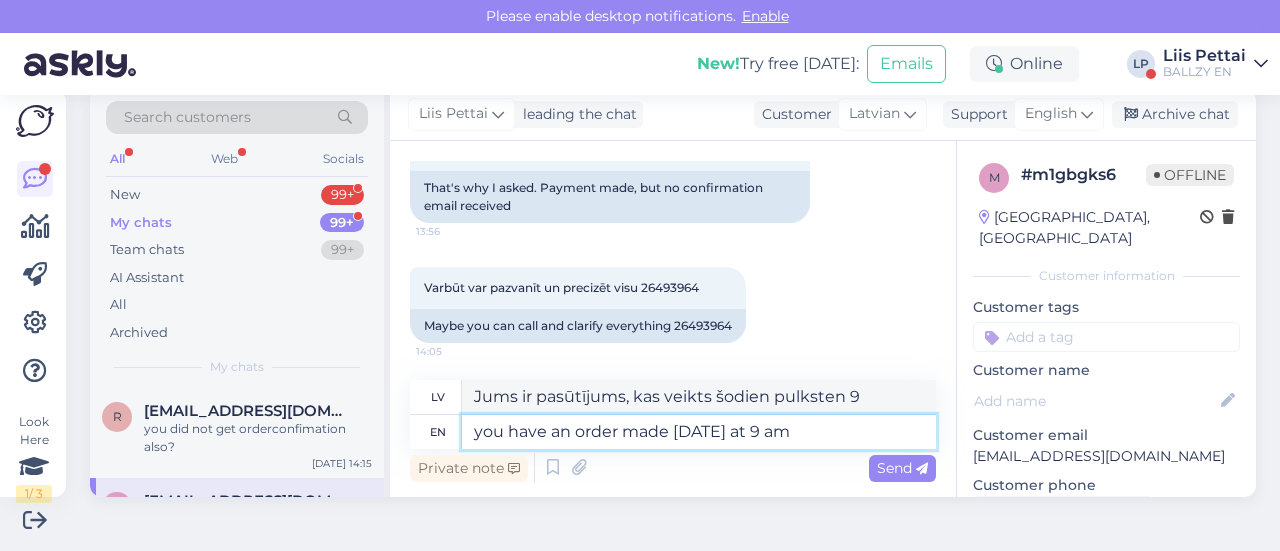 type on "Jums ir pasūtījums, kas veikts šodien pulksten 9:00" 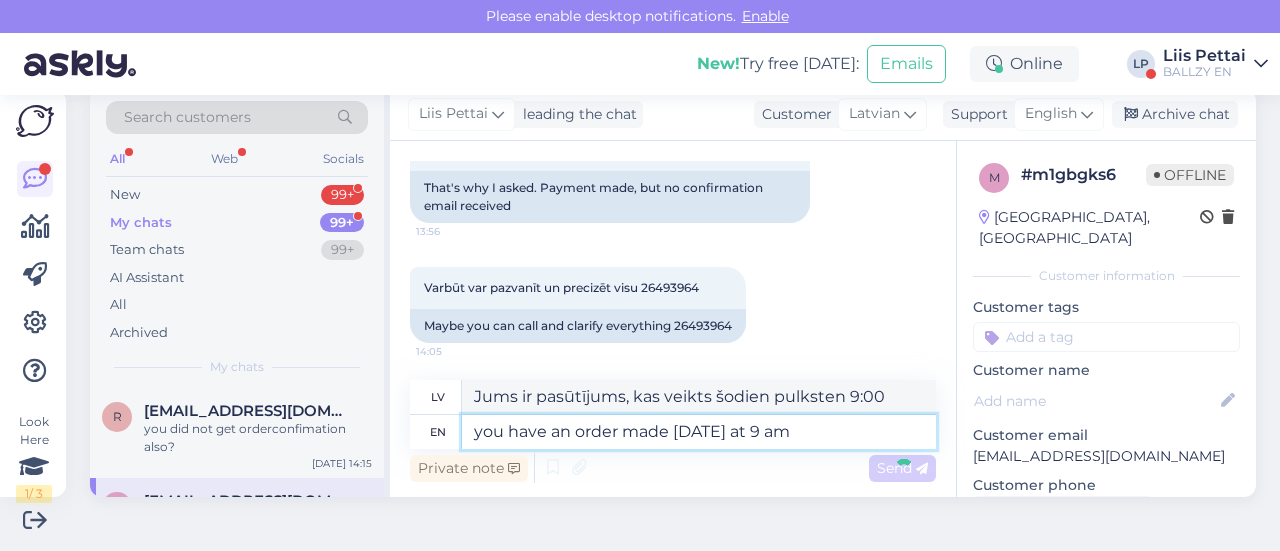 type 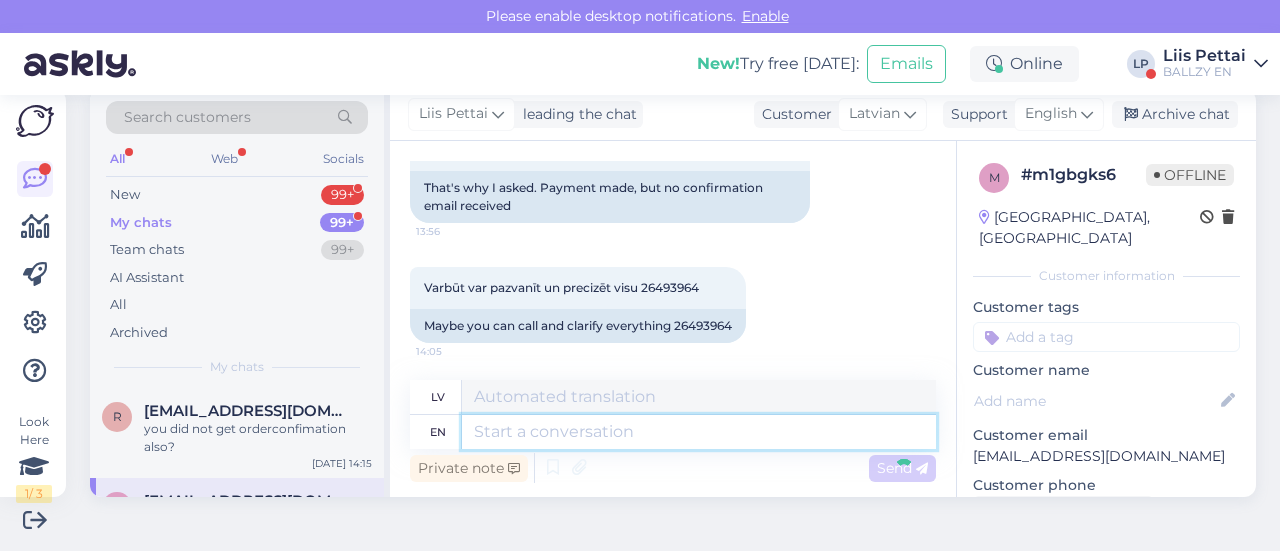 scroll, scrollTop: 1266, scrollLeft: 0, axis: vertical 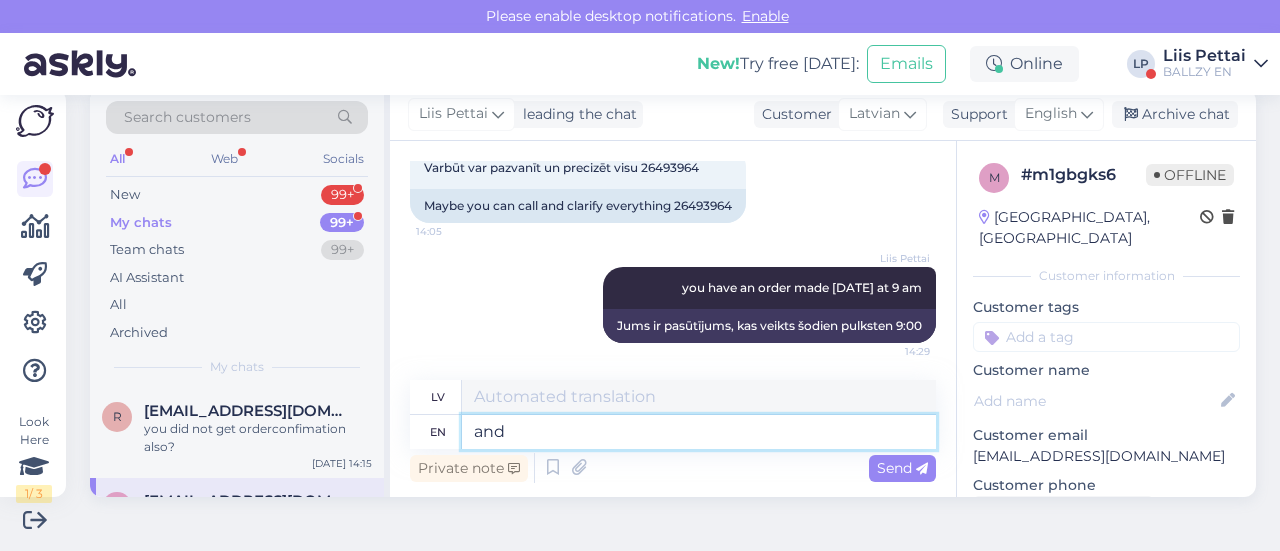type on "and" 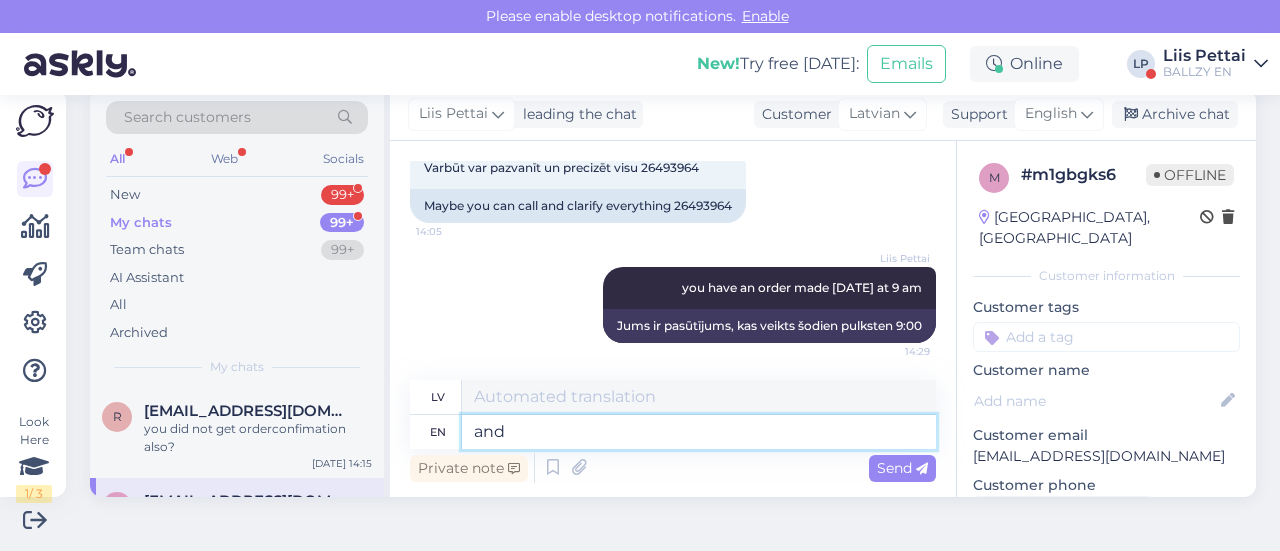 type on "un" 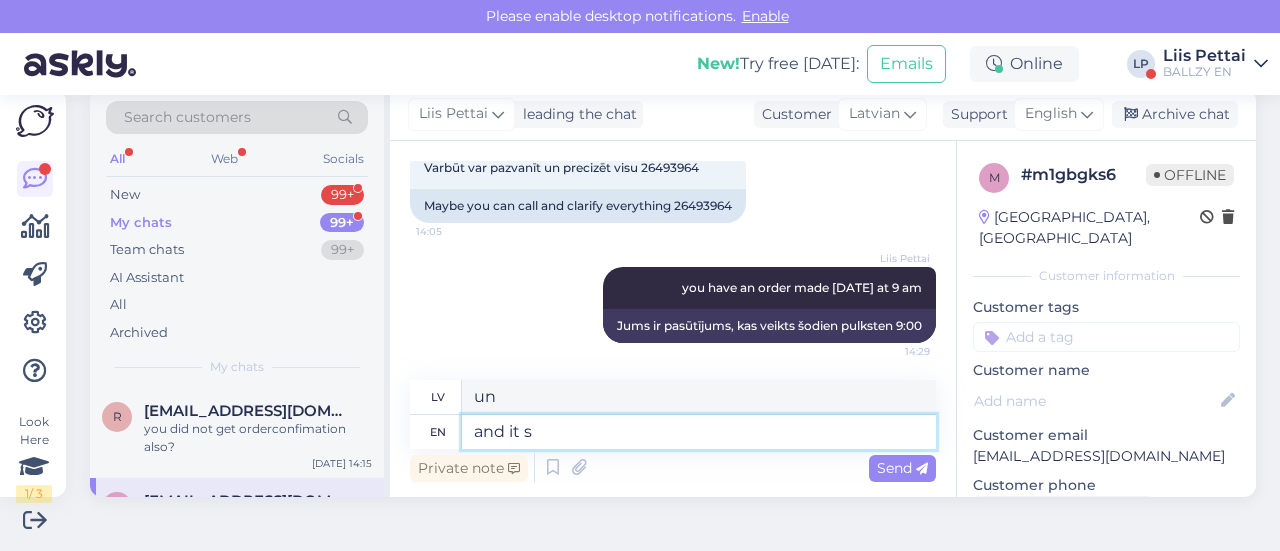 type on "and it sh" 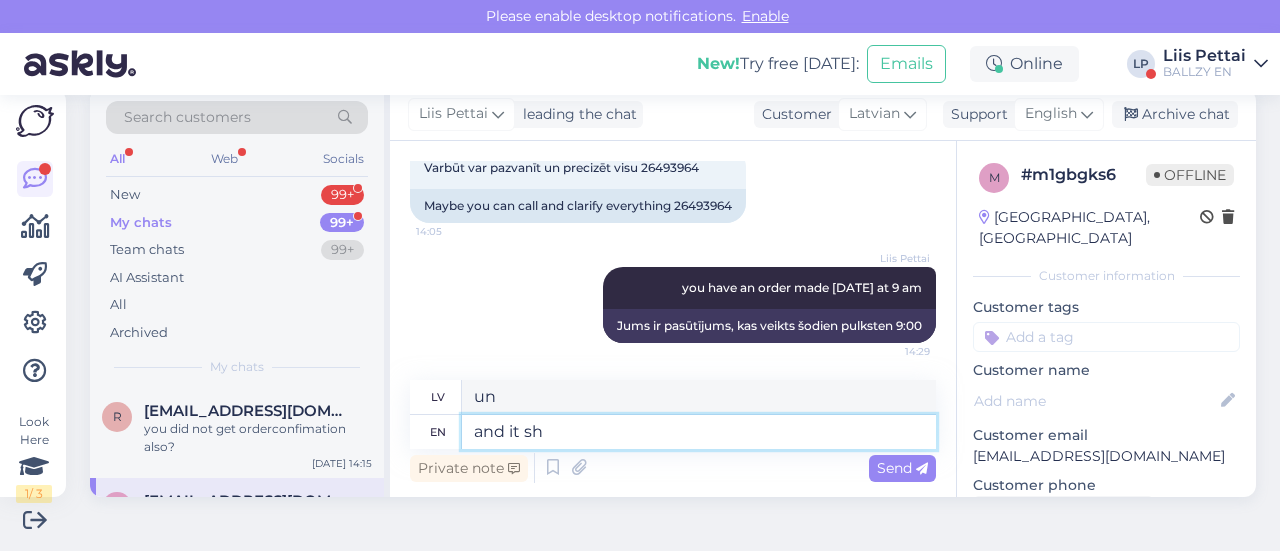 type on "un tas" 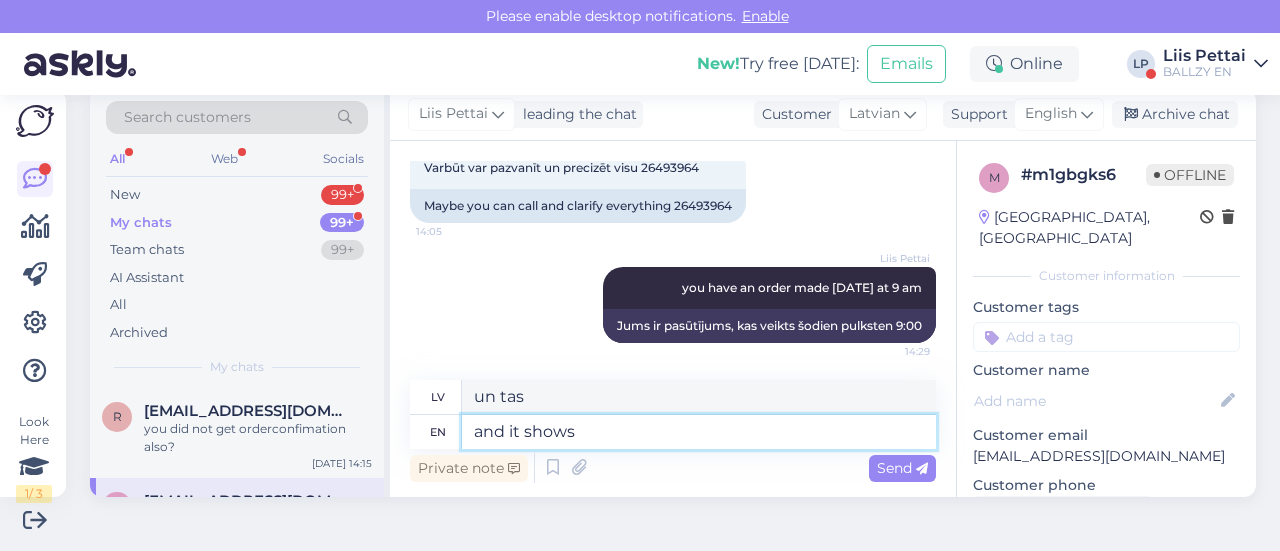 type on "and it shows t" 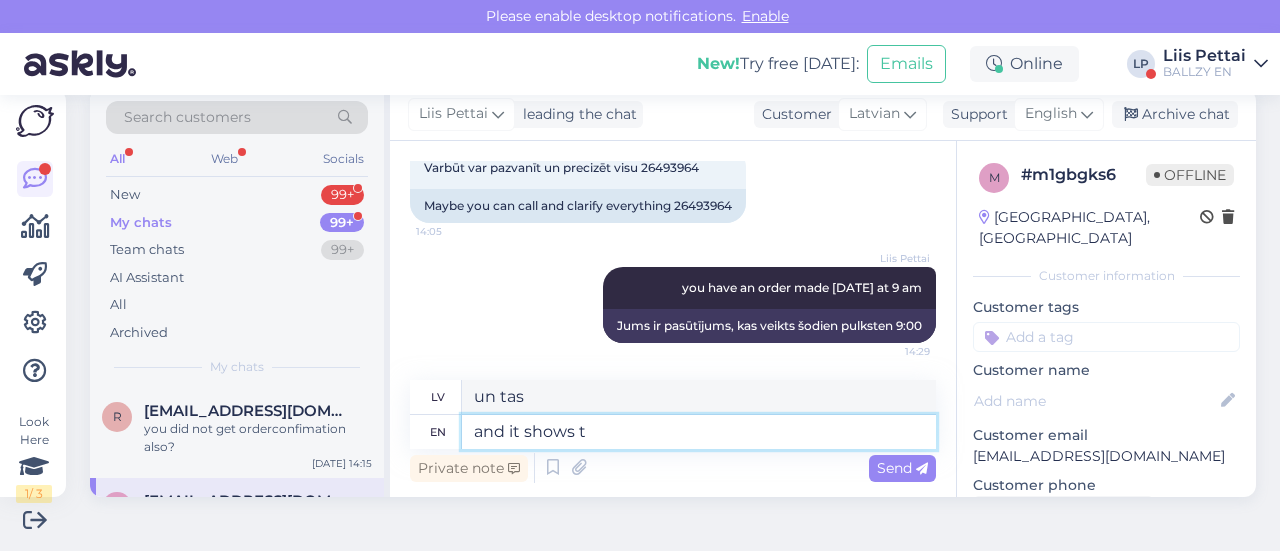 type on "un tas [PERSON_NAME]" 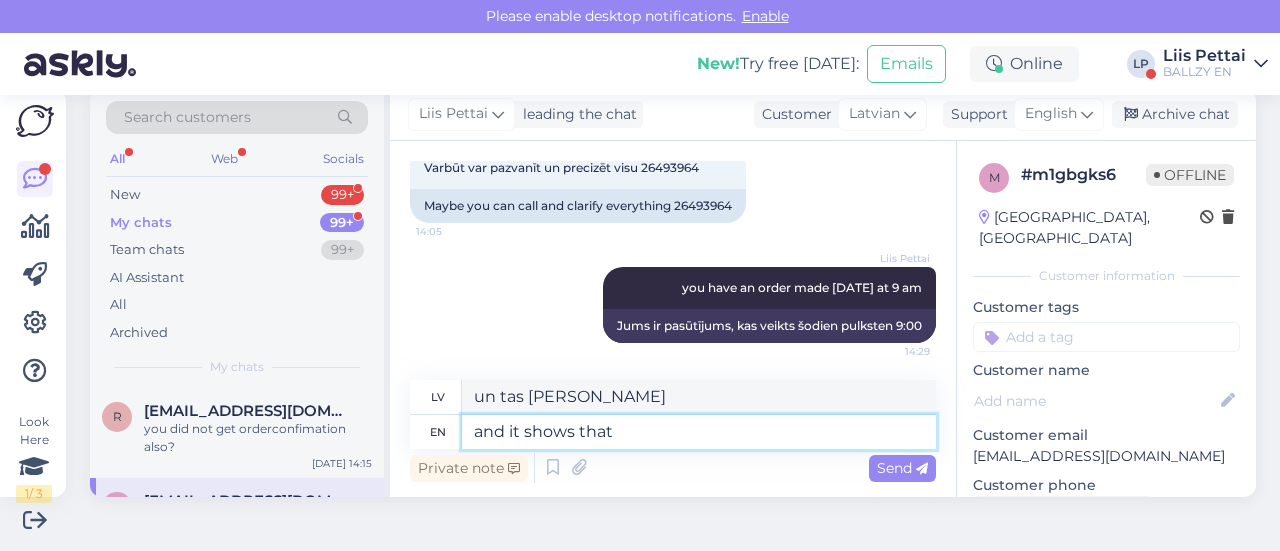type on "and it shows that" 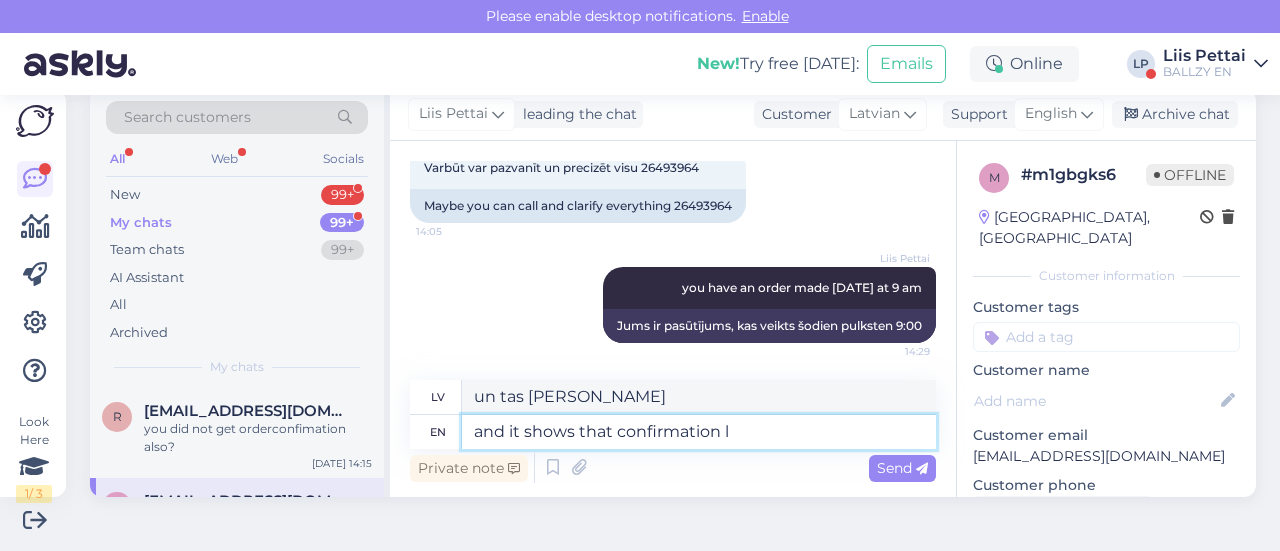 type on "and it shows that confirmation le" 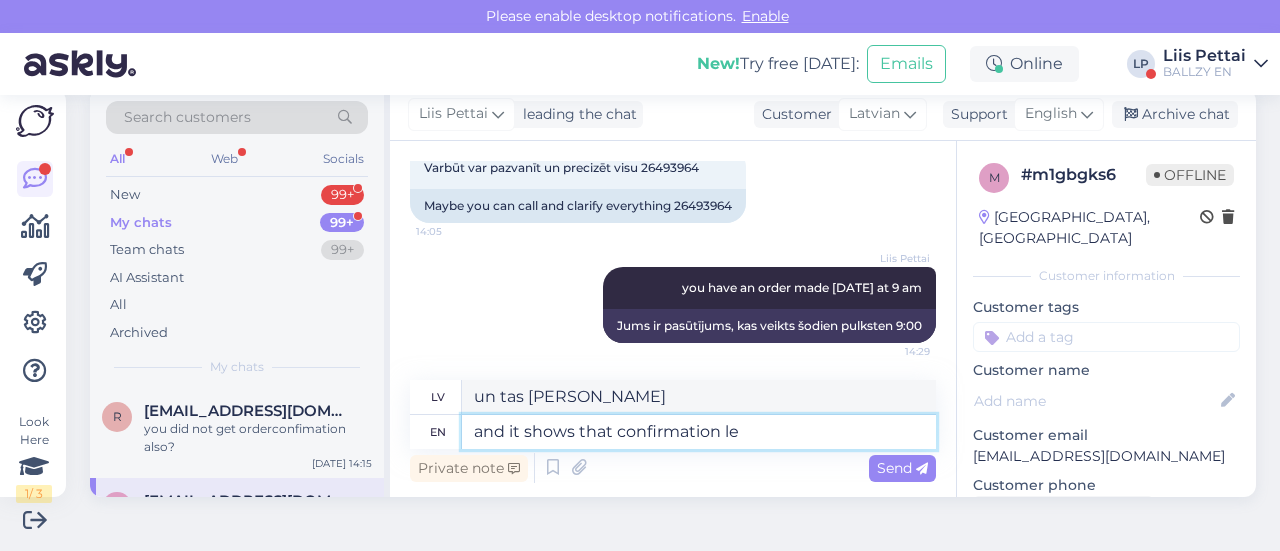 type on "un tas [PERSON_NAME] šo apstiprinājumu" 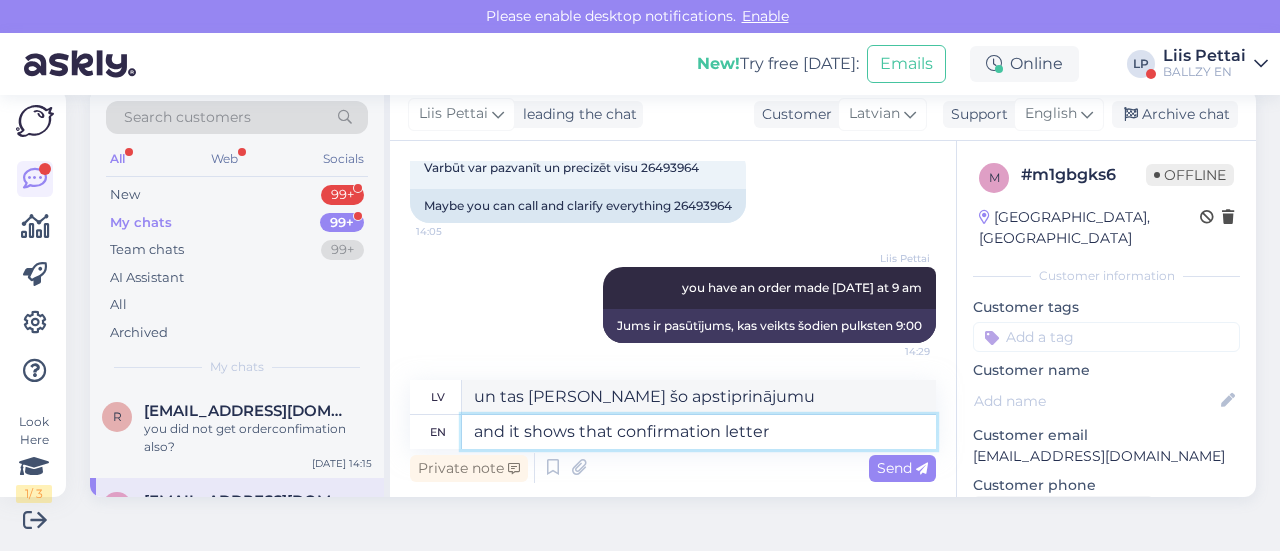 type on "and it shows that confirmation letter i" 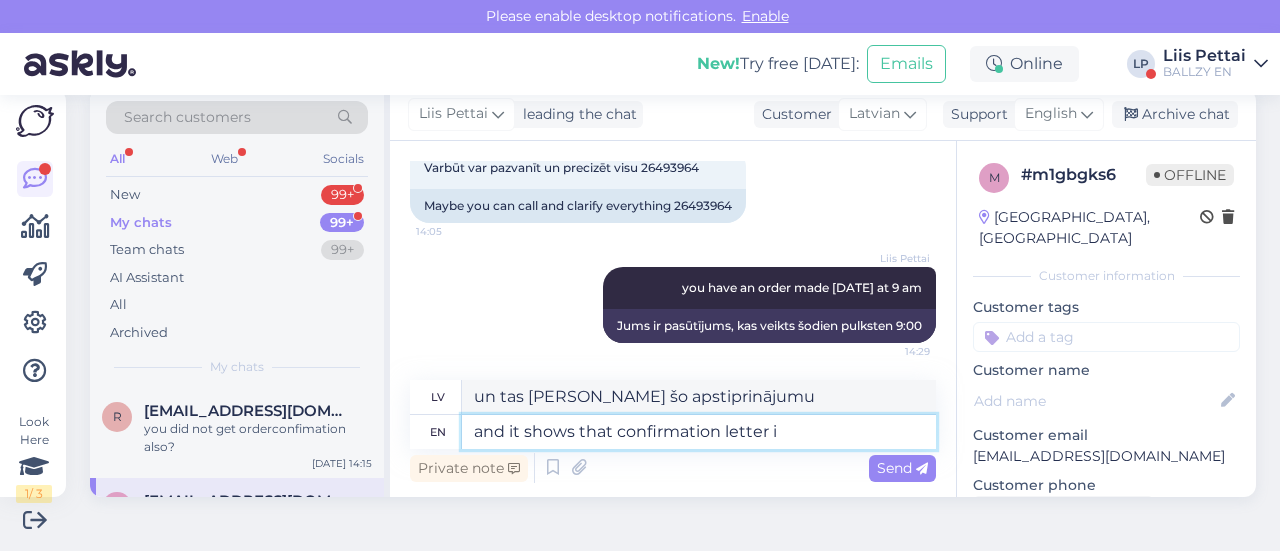 type on "un tas [PERSON_NAME] apstiprinājuma vēstuli" 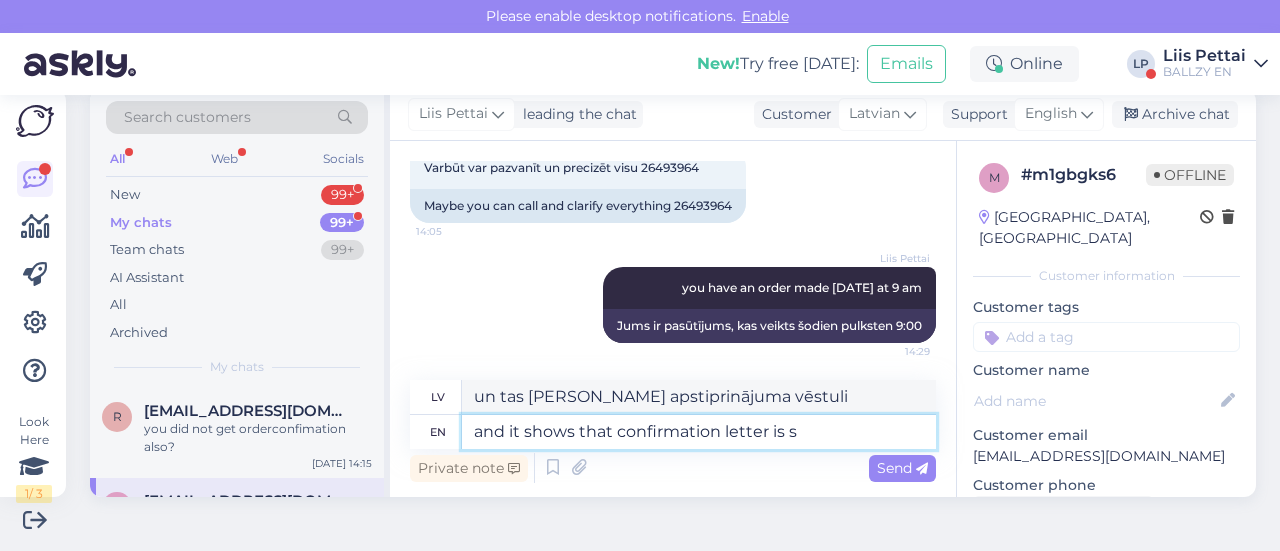 type on "and it shows that confirmation letter is si" 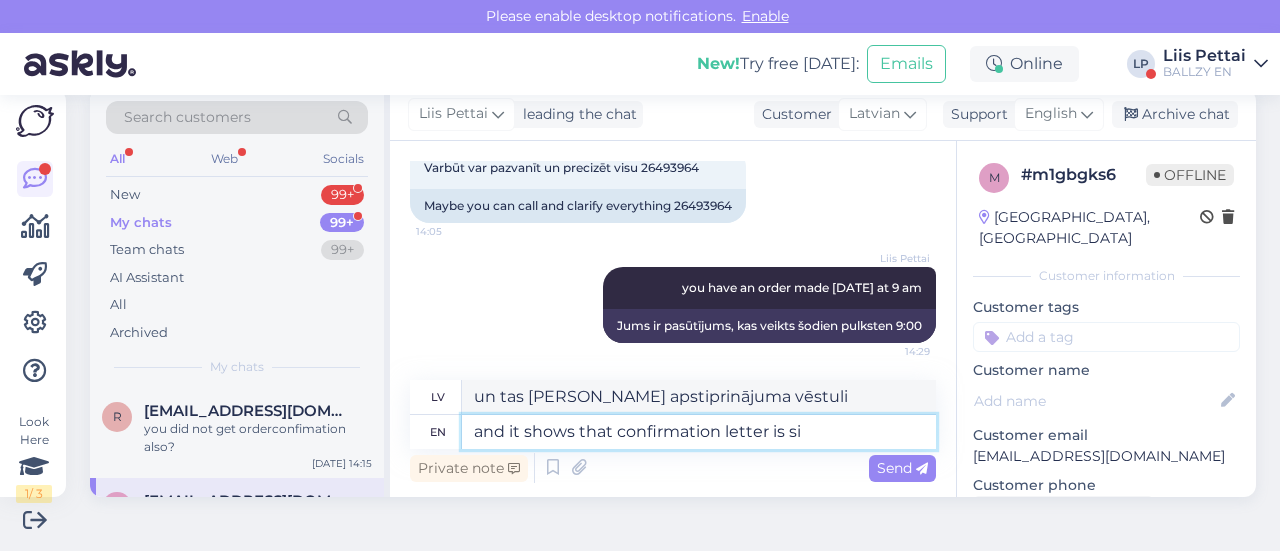 type on "un tas [PERSON_NAME] apstiprinājuma vēstule ir" 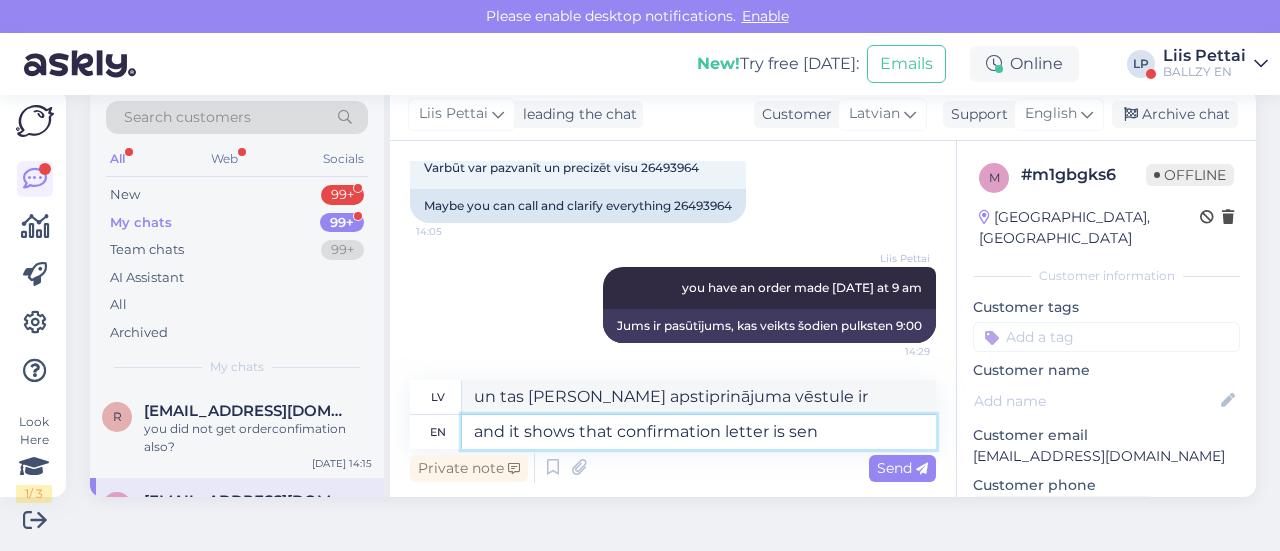 type on "and it shows that confirmation letter is sent" 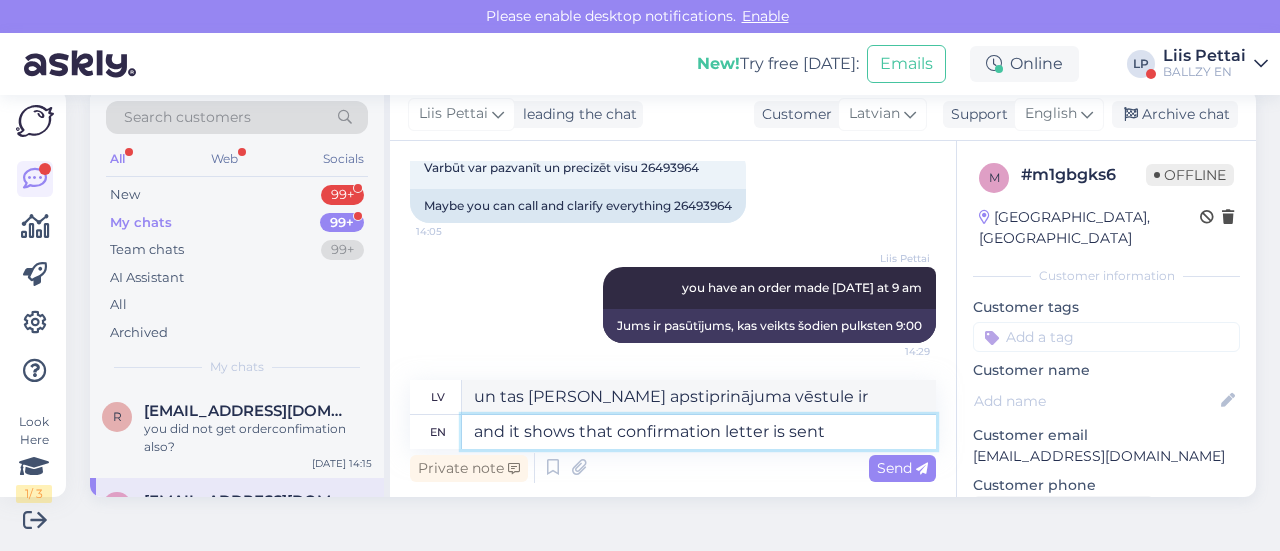 type on "un tas [PERSON_NAME] apstiprinājuma vēstule ir nosūtīta" 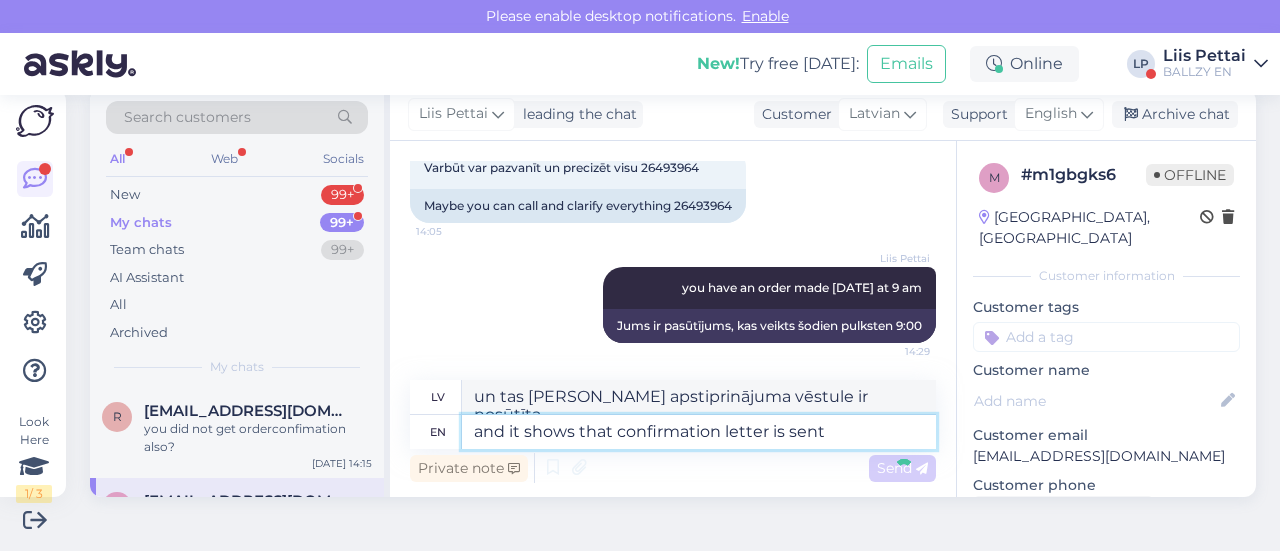 type 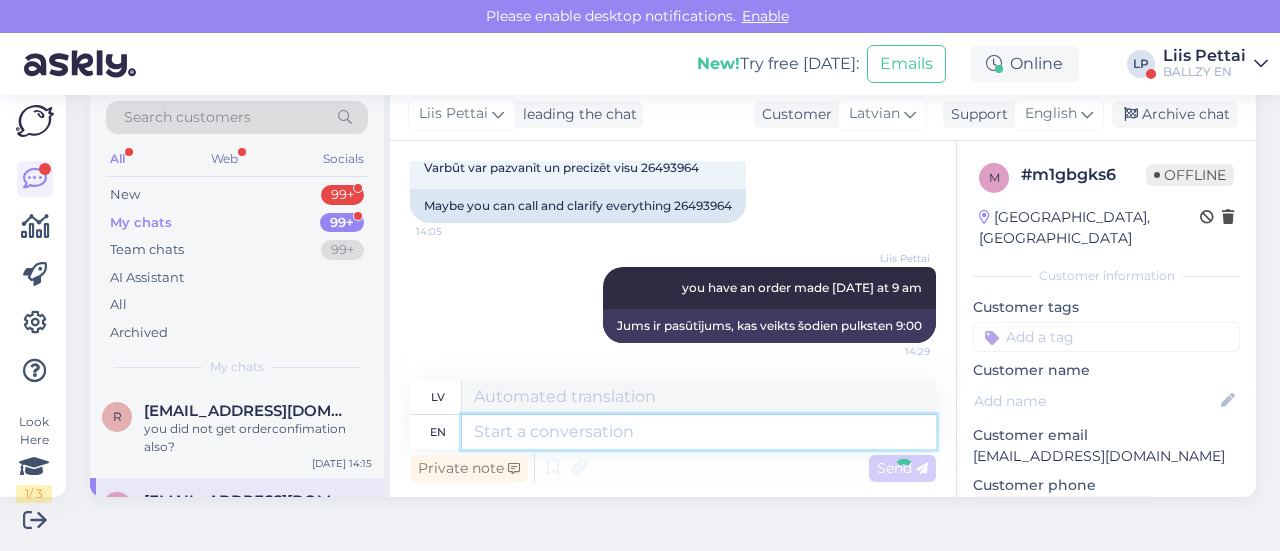 scroll, scrollTop: 1386, scrollLeft: 0, axis: vertical 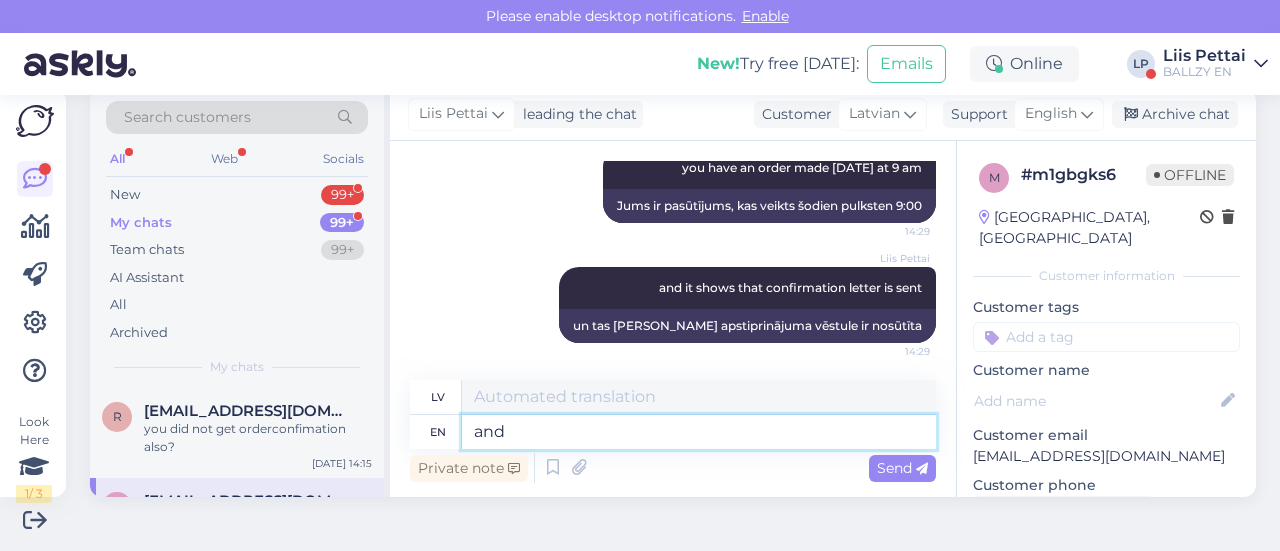 type on "and" 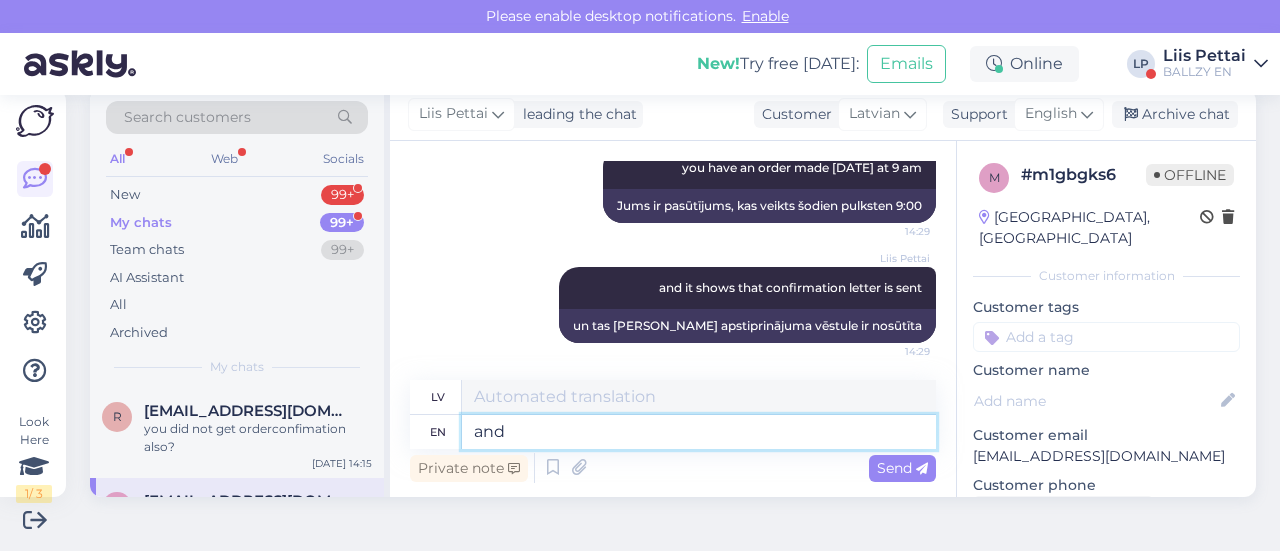 type on "un" 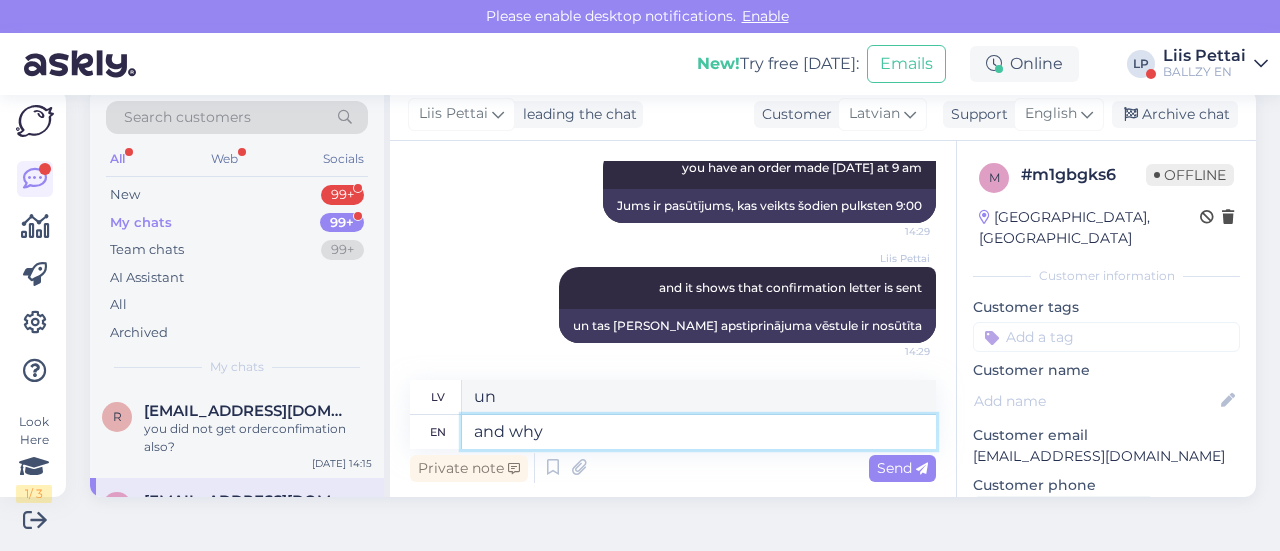 type on "and why" 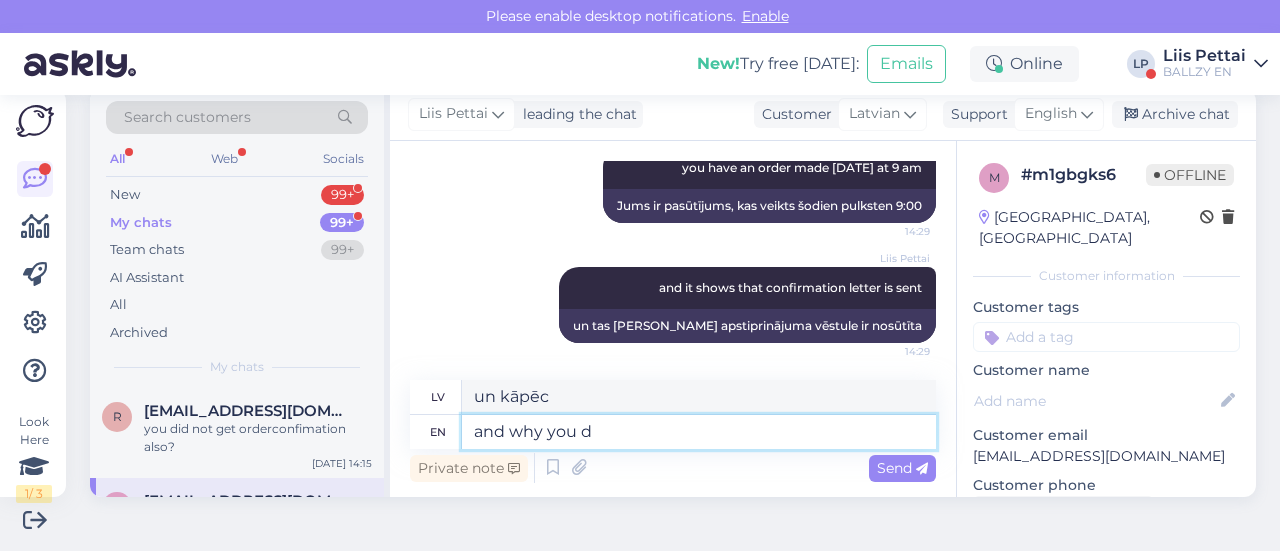 type on "and why you do" 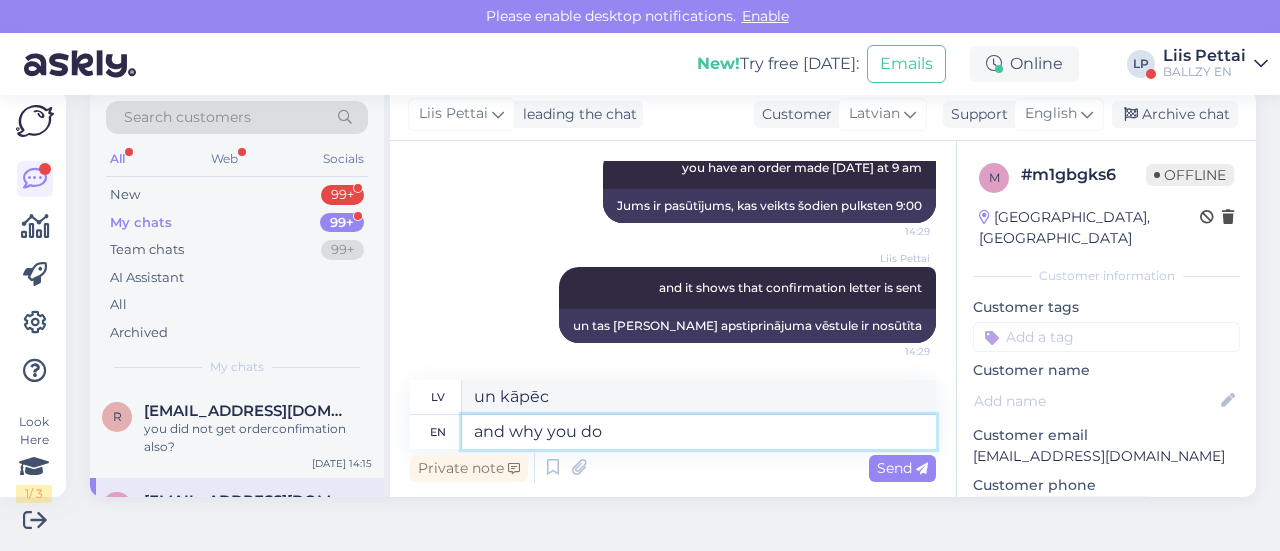type on "un kāpēc tu" 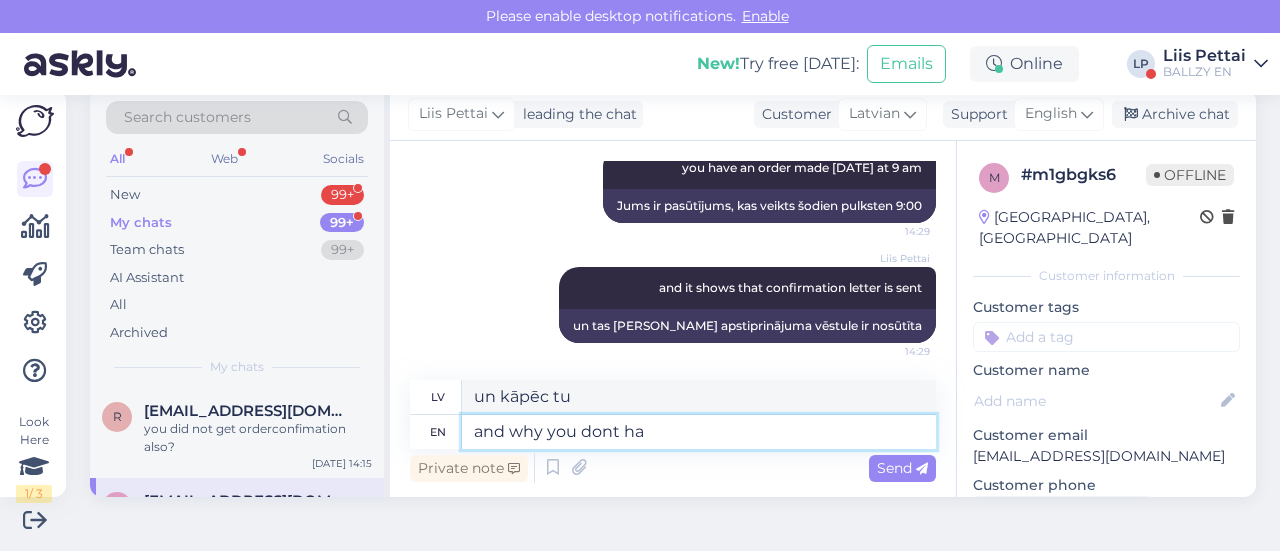 type on "and why you dont hav" 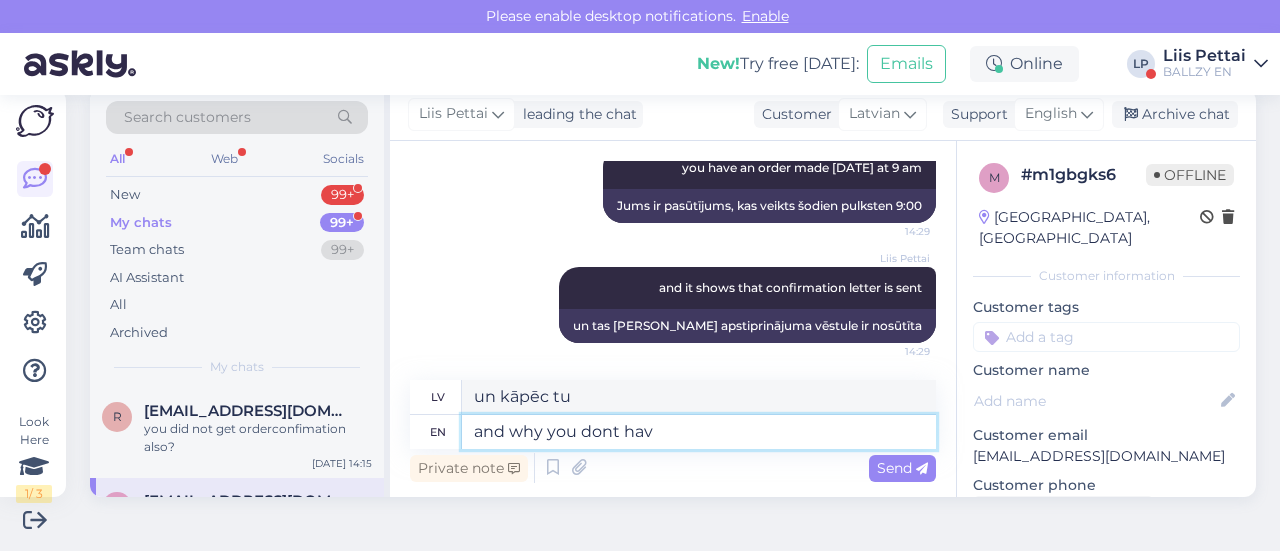 type on "un kāpēc tu to nedari" 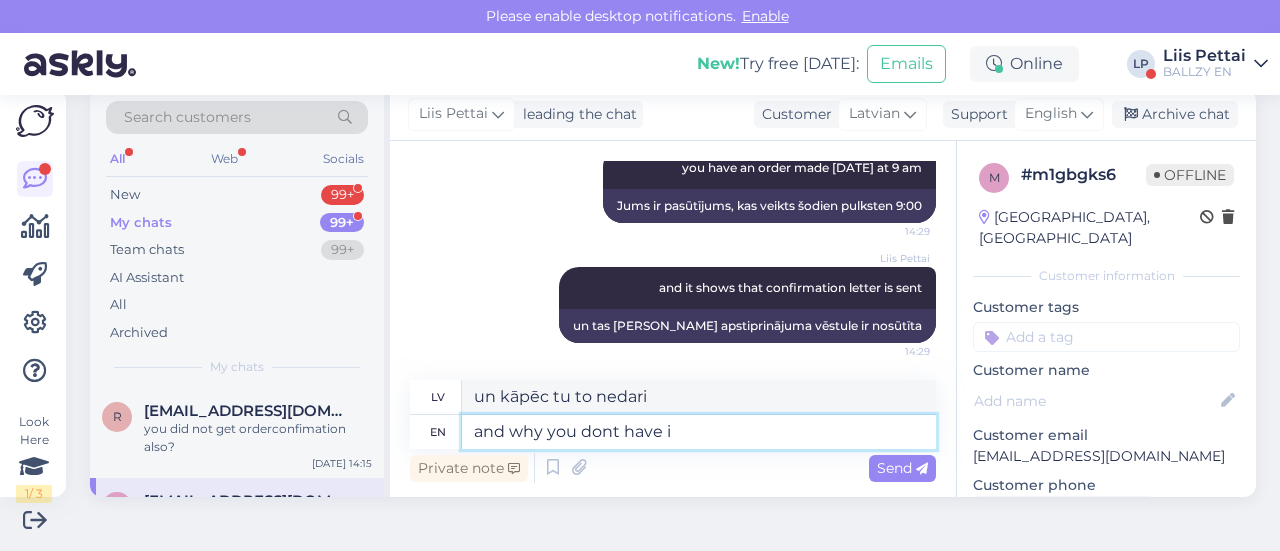 type on "and why you dont have it" 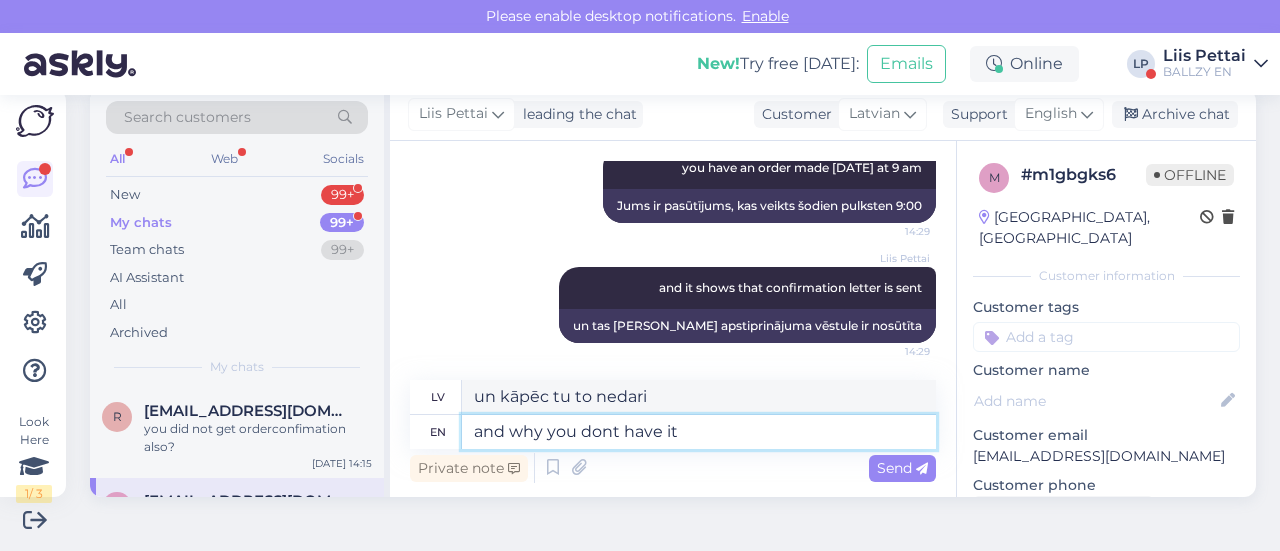 type on "un kāpēc tev nav" 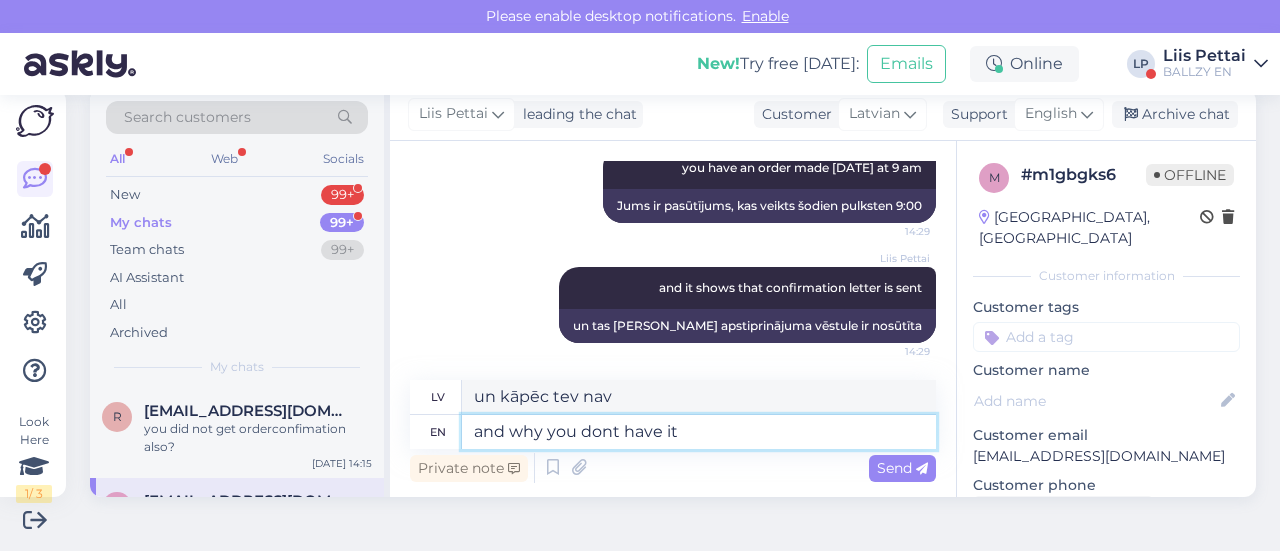 type on "and why you dont have it i" 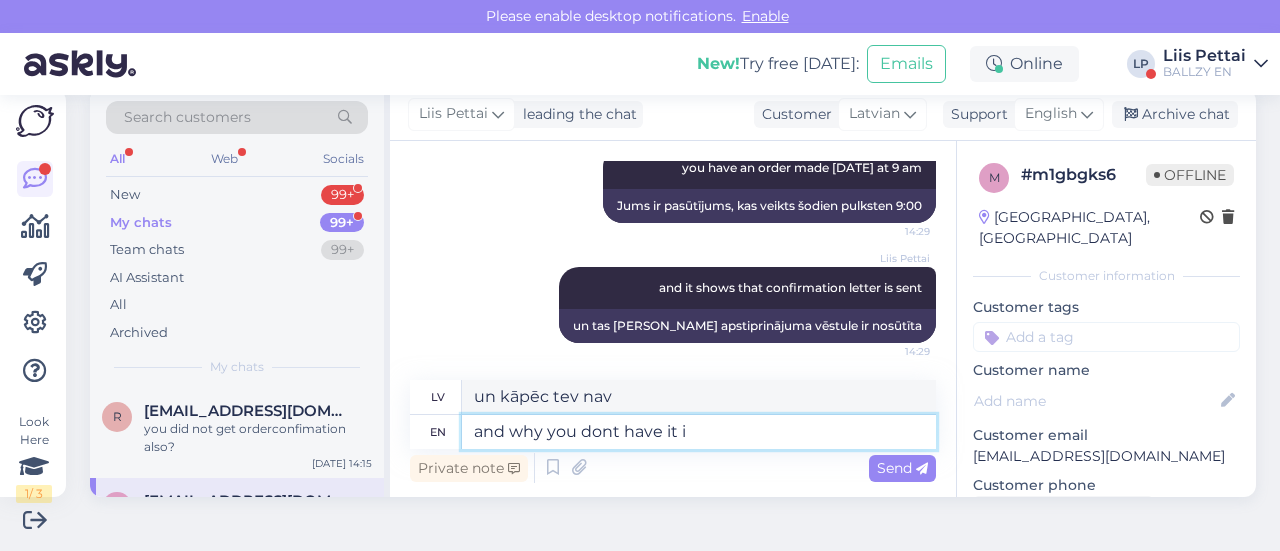 type on "un kāpēc tev tā nav" 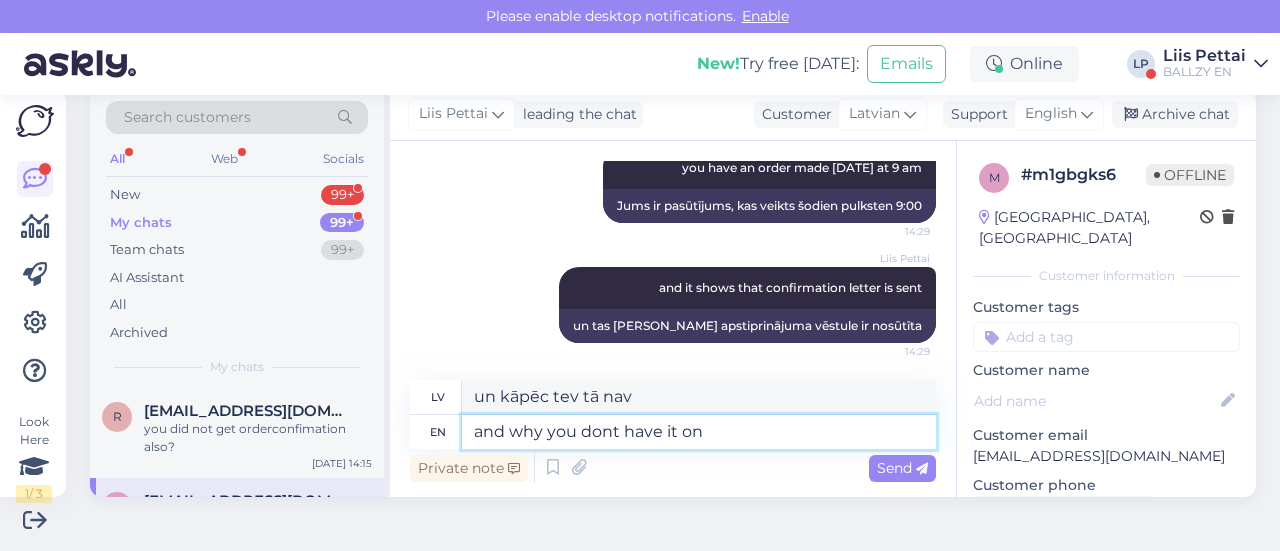 type on "and why you dont have it on y" 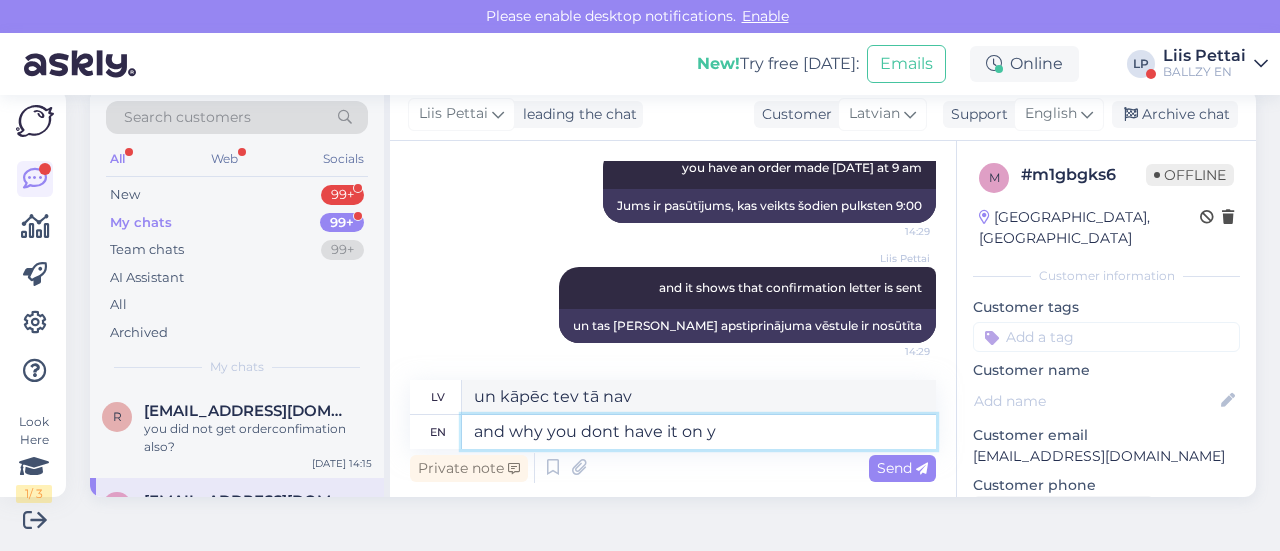 type on "un kāpēc tev tā nav mugurā?" 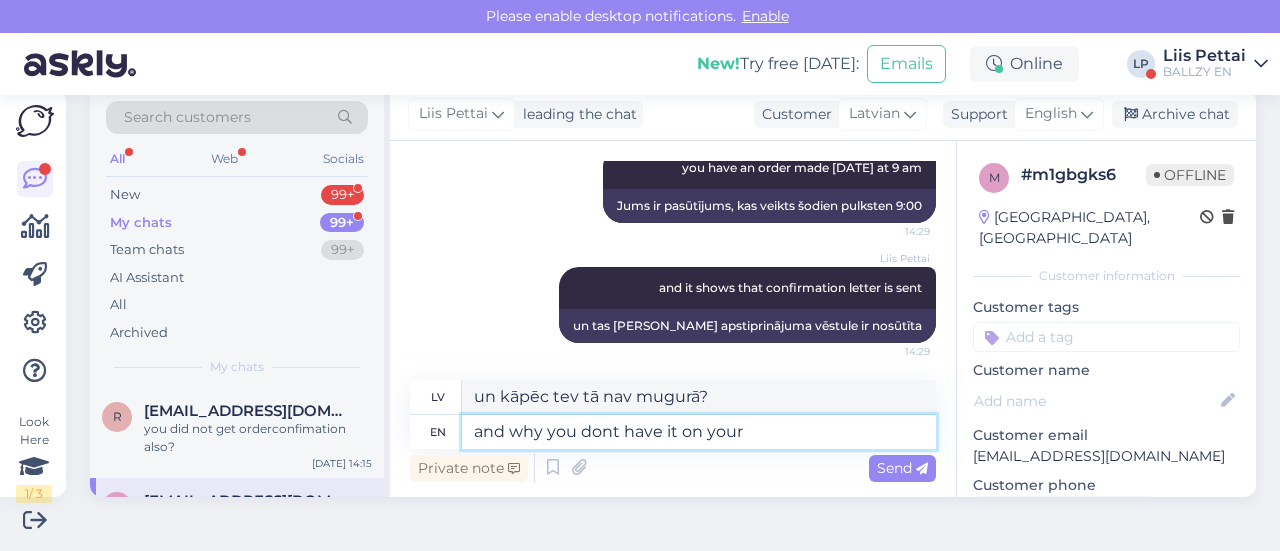 type on "and why you dont have it on your p" 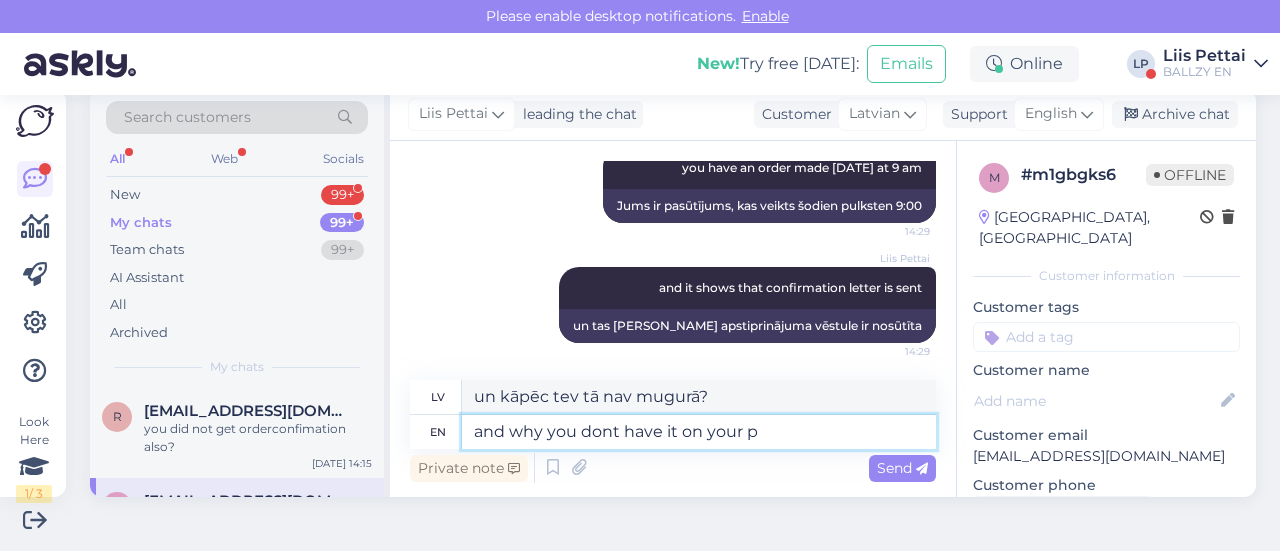 type on "un kāpēc tev tā nav uz tavas ierīces?" 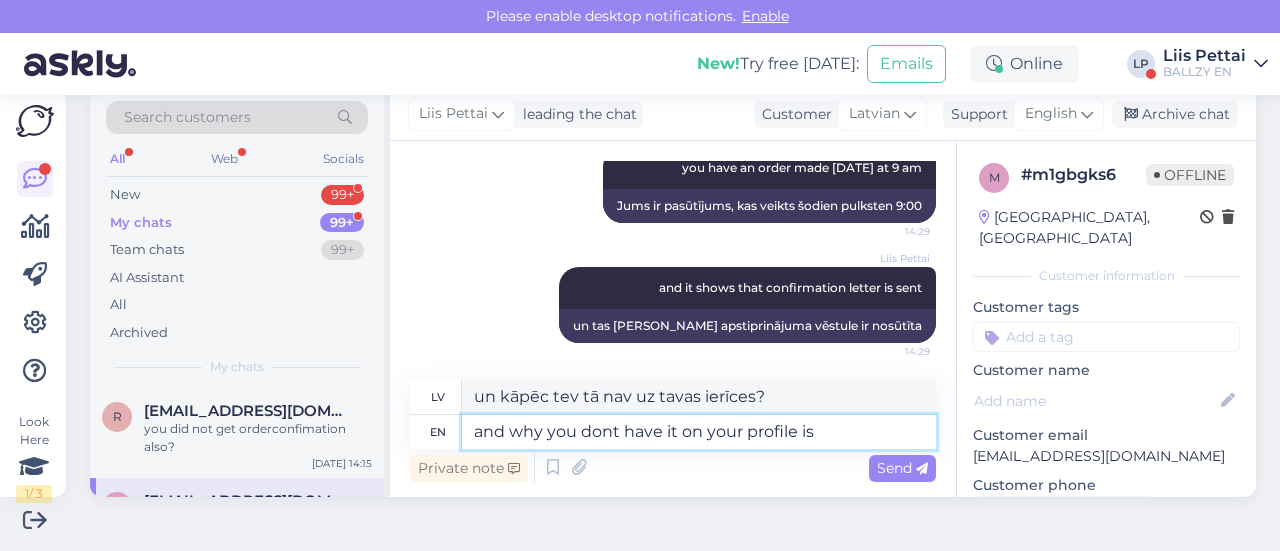 type on "and why you dont have it on your profile is" 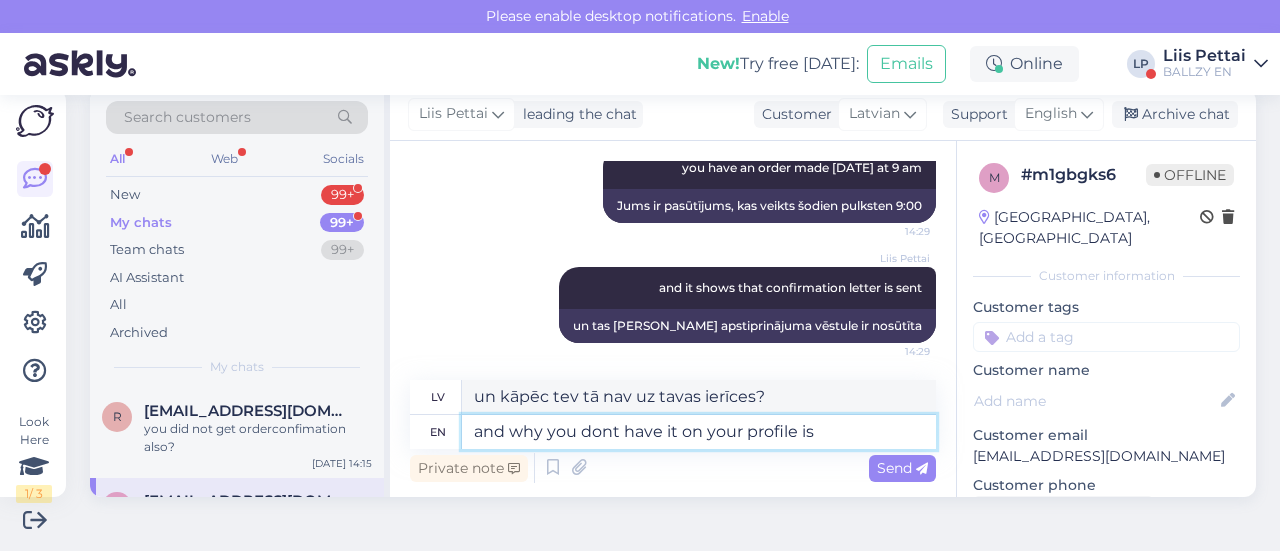 type on "un kāpēc tev tas nav tavā profilā?" 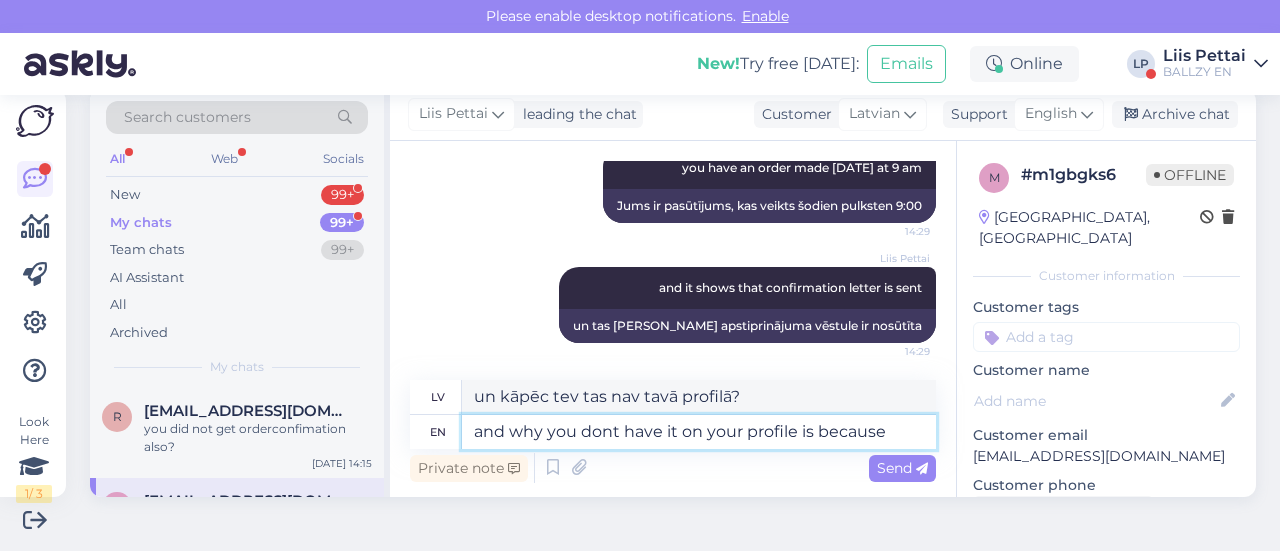 type on "and why you dont have it on your profile is because y" 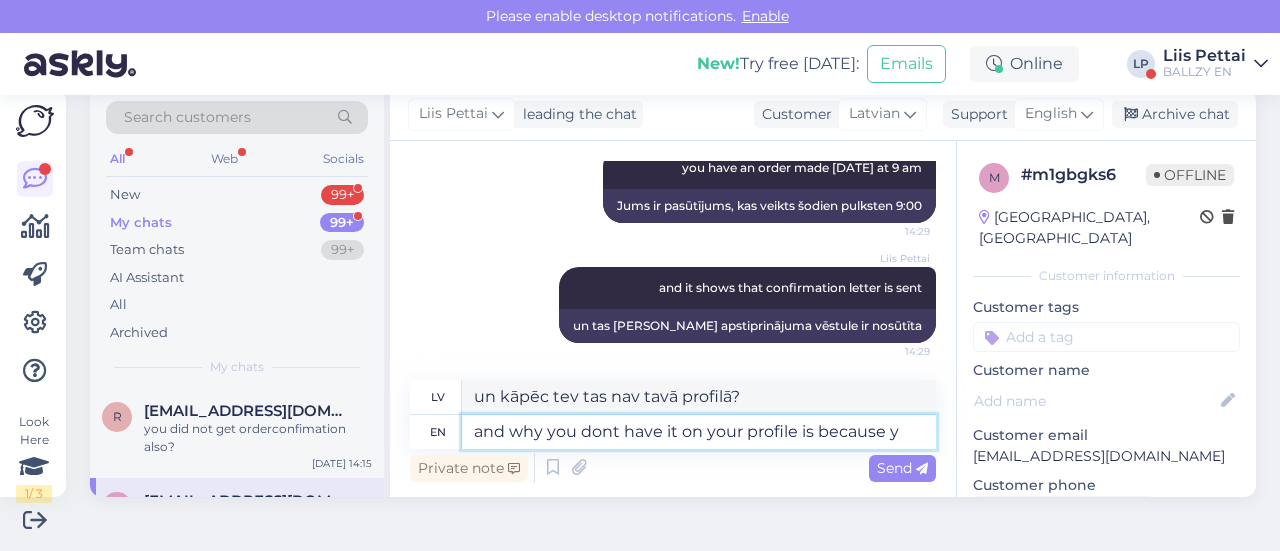 type on "un kāpēc tev tas nav tavā profilā, ir [PERSON_NAME]" 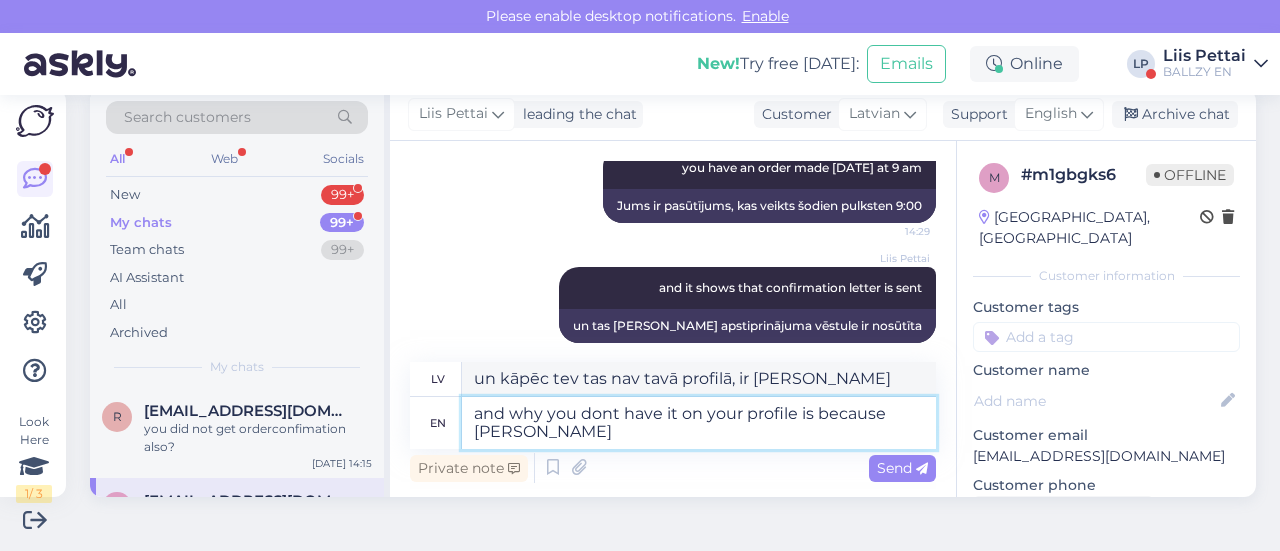 type on "and why you dont have it on your profile is because [PERSON_NAME]" 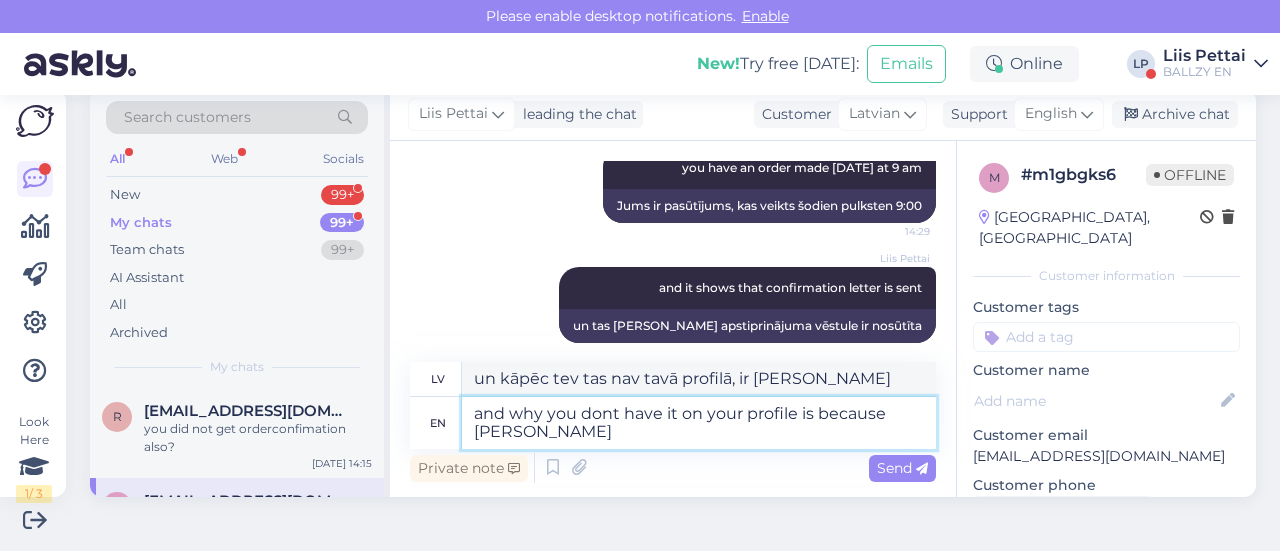 type on "Un kāpēc tev tā nav tavā profilā, ir [PERSON_NAME] tu..." 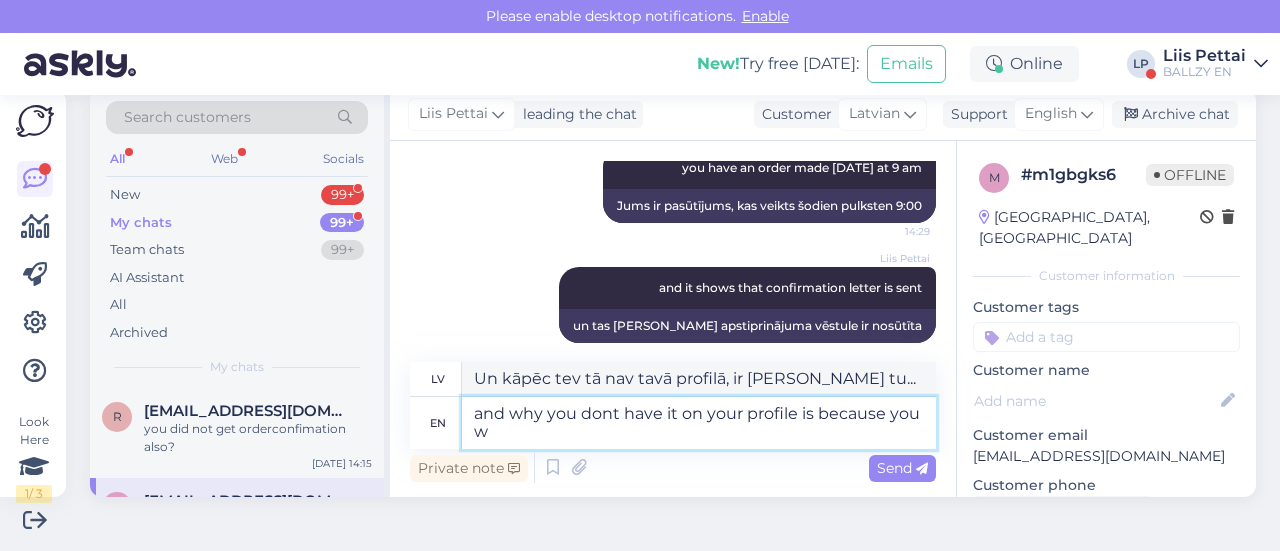type on "and why you dont have it on your profile is because you we" 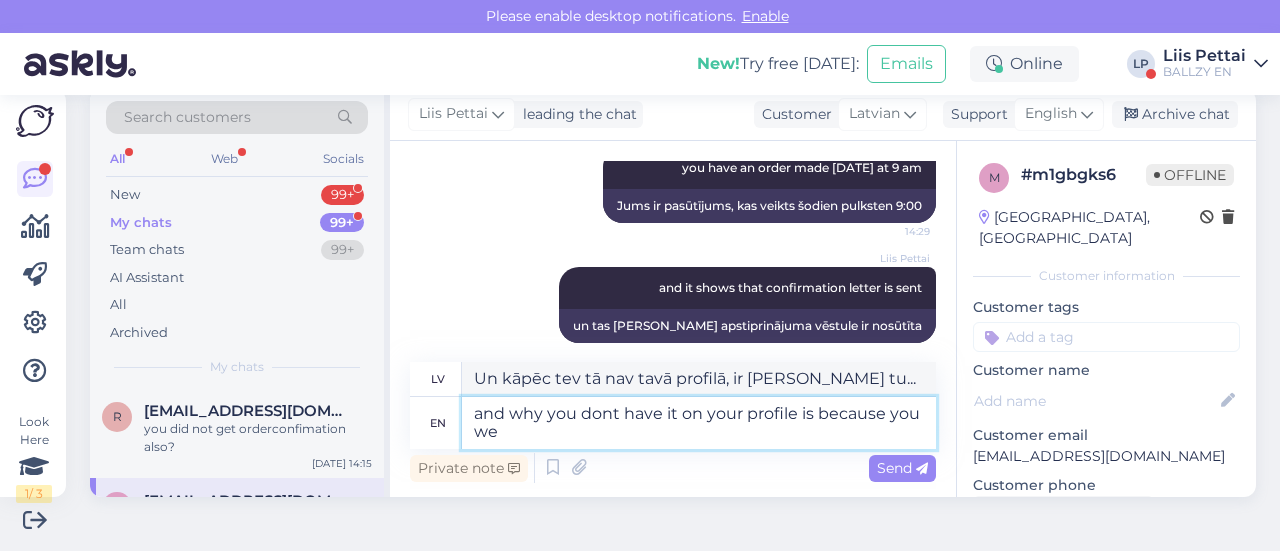 type on "un kāpēc tev tas nav tavā profilā, ir [PERSON_NAME] tu" 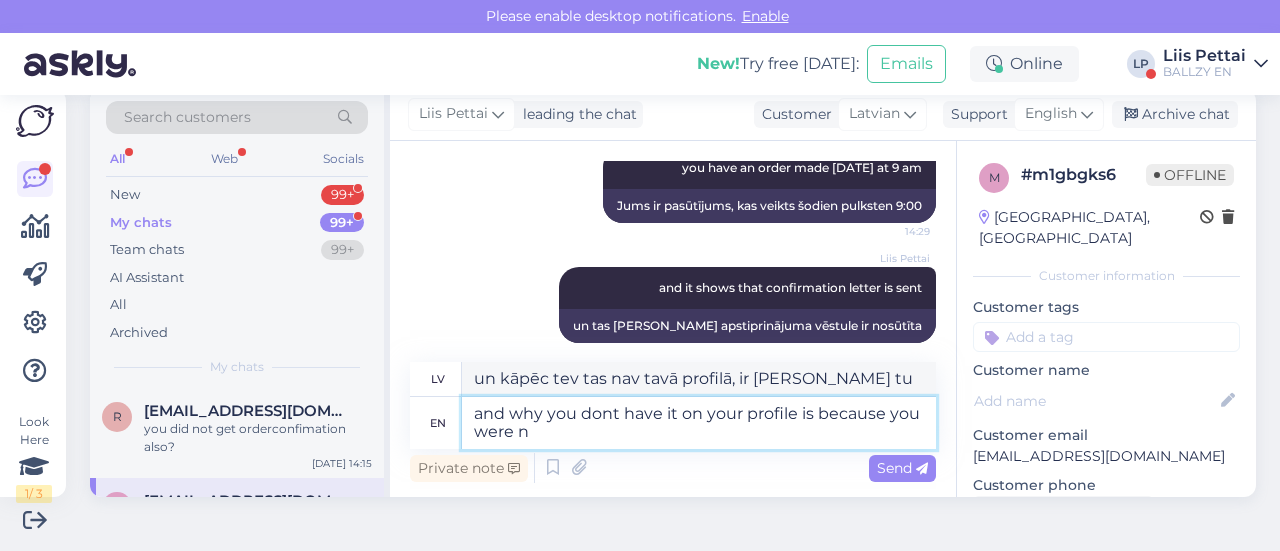 type on "and why you dont have it on your profile is because you were no" 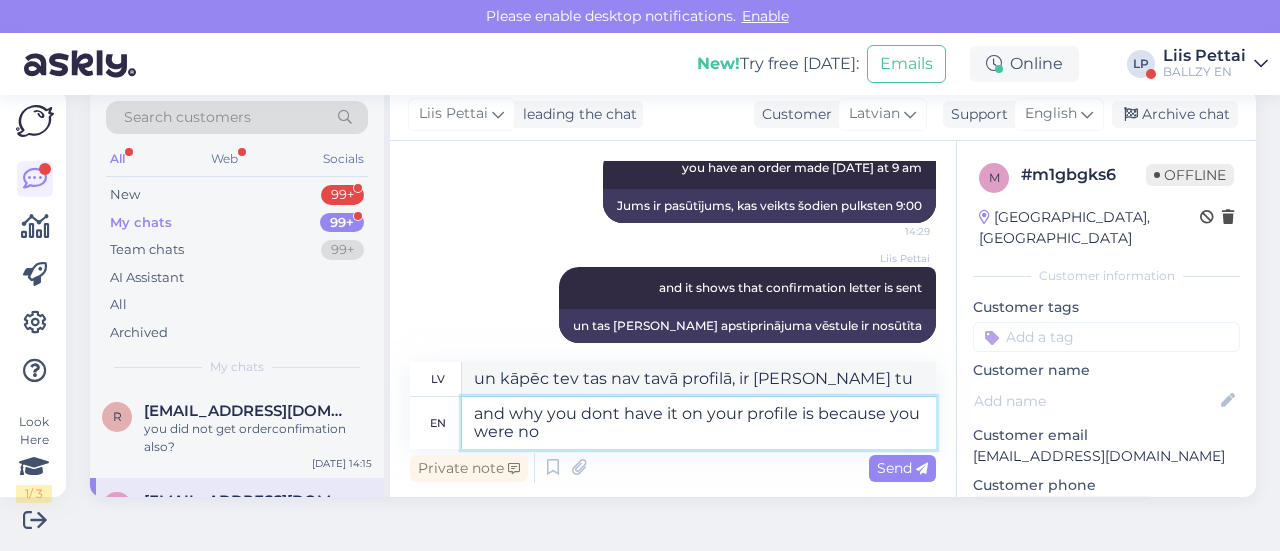 type on "un kāpēc tev tas nav tavā profilā, ir [PERSON_NAME] tu [PERSON_NAME]" 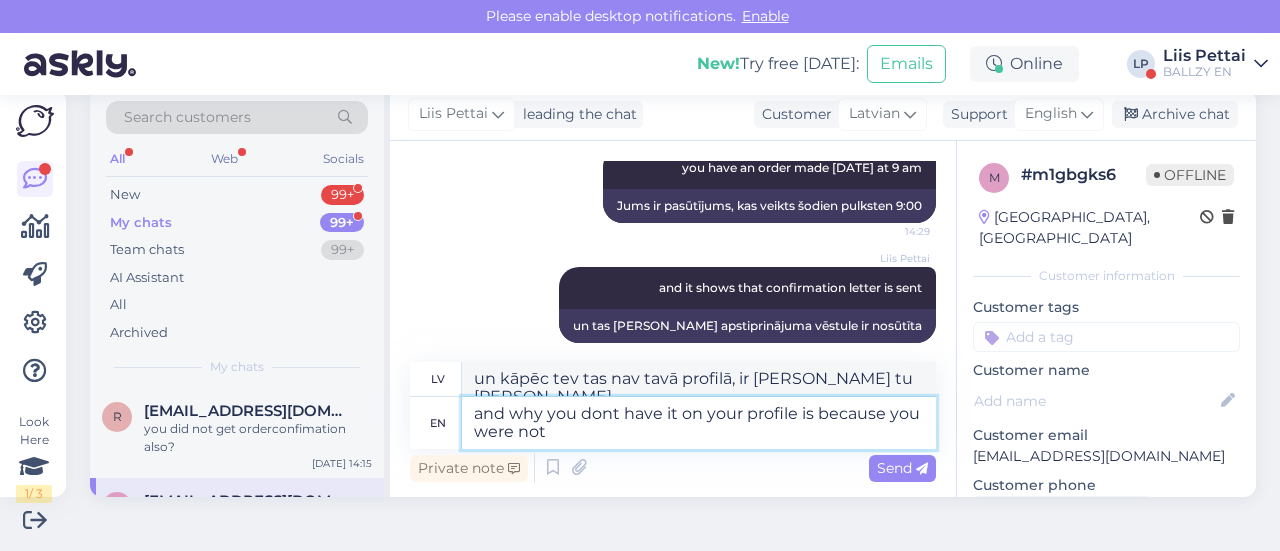type on "and why you dont have it on your profile is because you were not l" 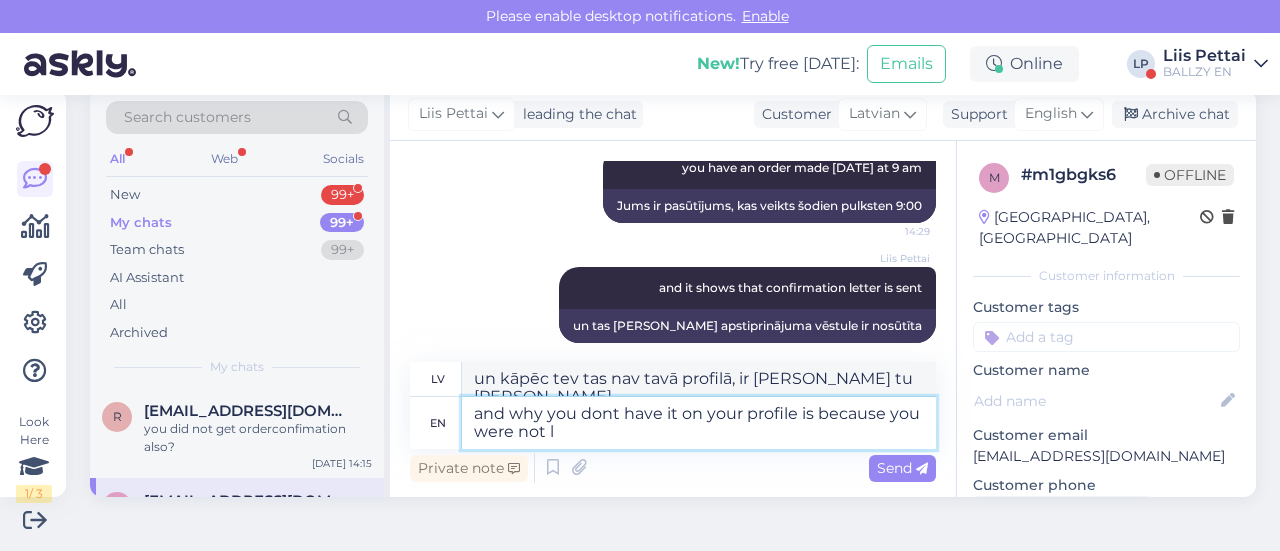 type on "un kāpēc tev tas nav tavā profilā, ir [PERSON_NAME] tu to nebiji" 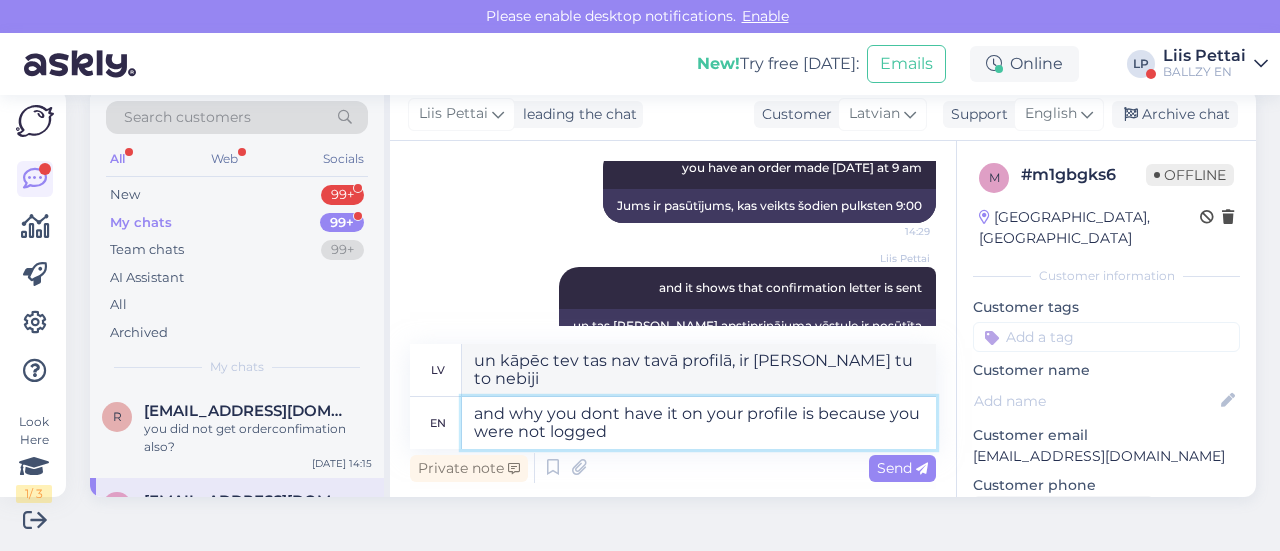 type on "and why you dont have it on your profile is because you were not logged n" 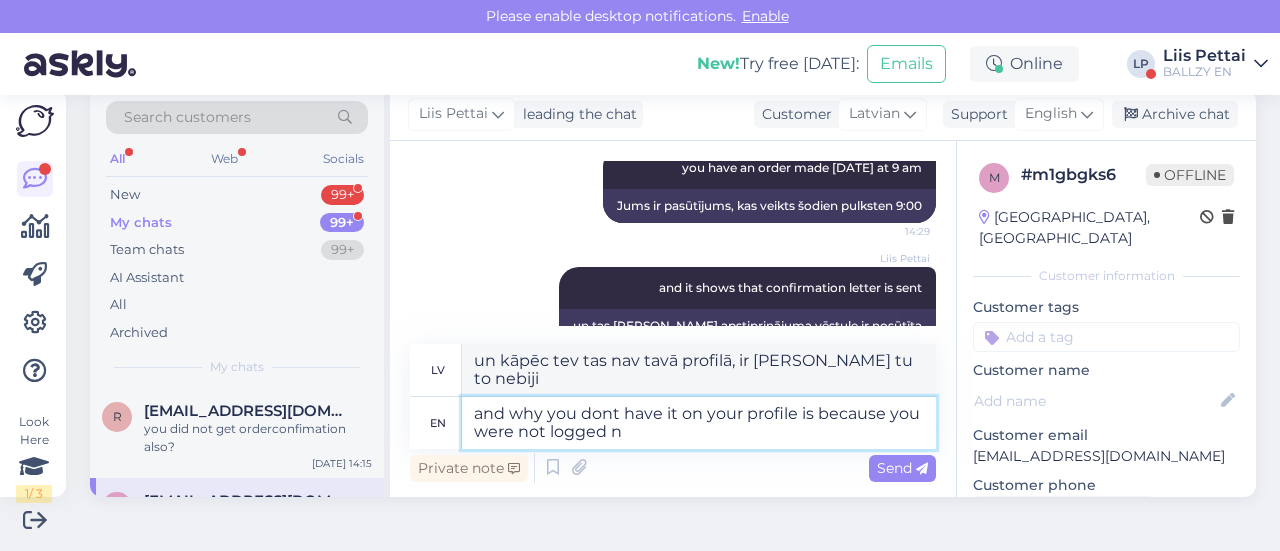 type on "Un kāpēc tas nav jūsu profilā, tas ir [PERSON_NAME] jūs nebijāt pieteicies." 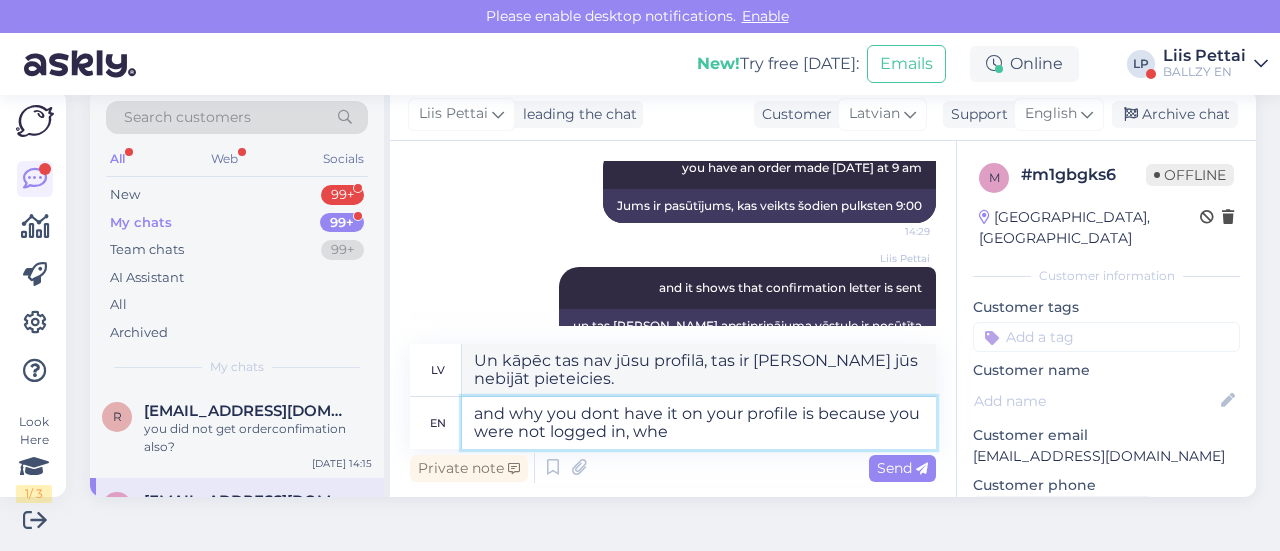 type on "and why you dont have it on your profile is because you were not logged in, when" 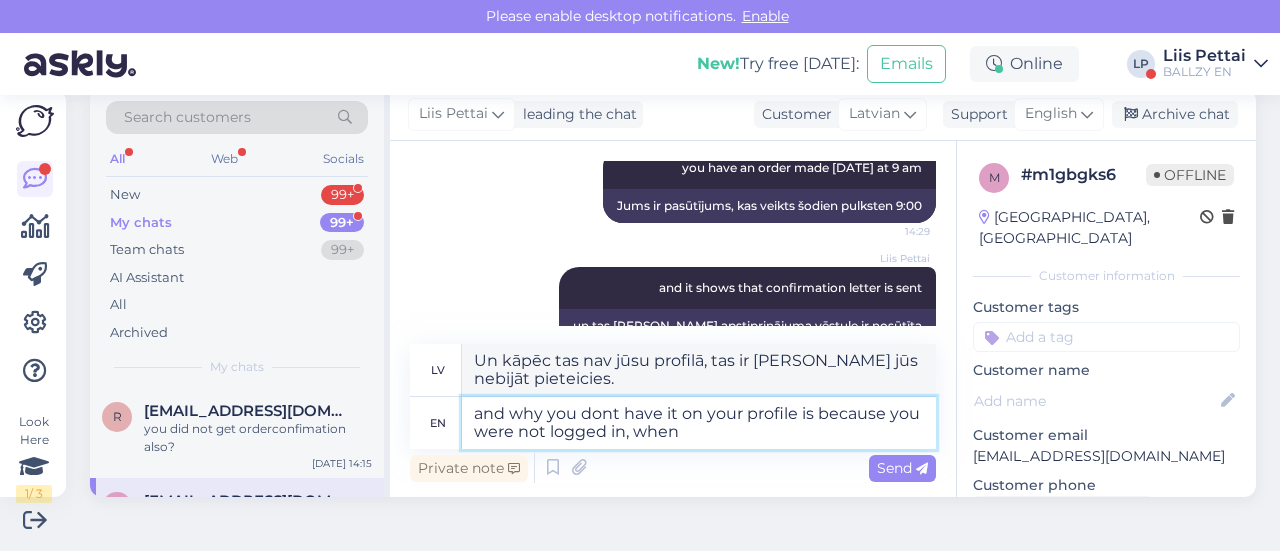 type on "un kāpēc tas nav jūsu profilā, ir [PERSON_NAME] jūs nebijāt pieteicies," 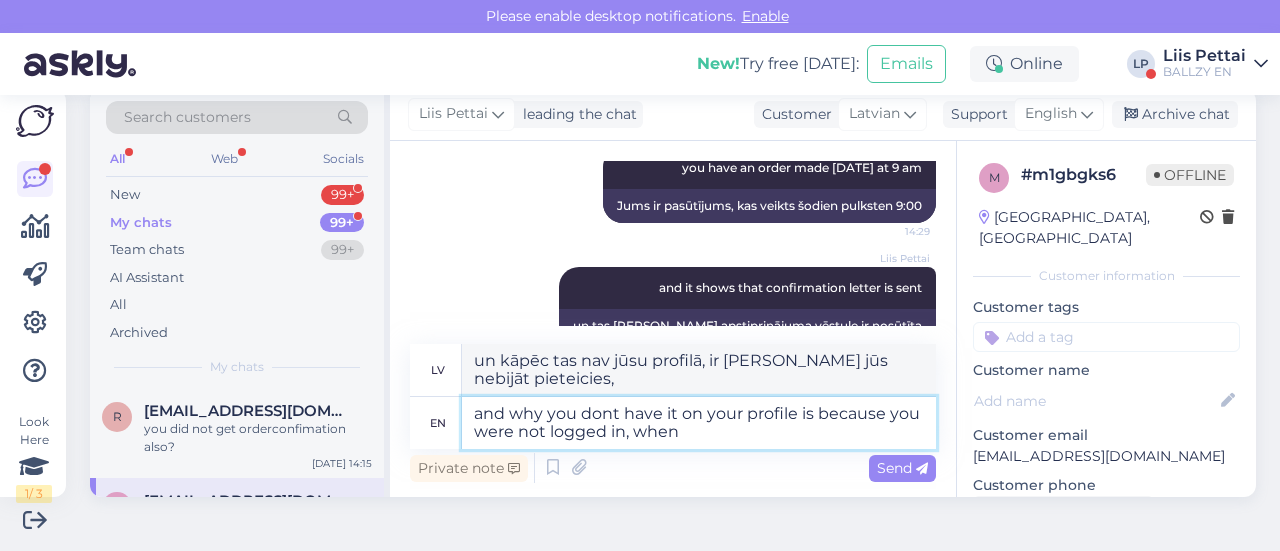 type on "and why you dont have it on your profile is because you were not logged in, when y" 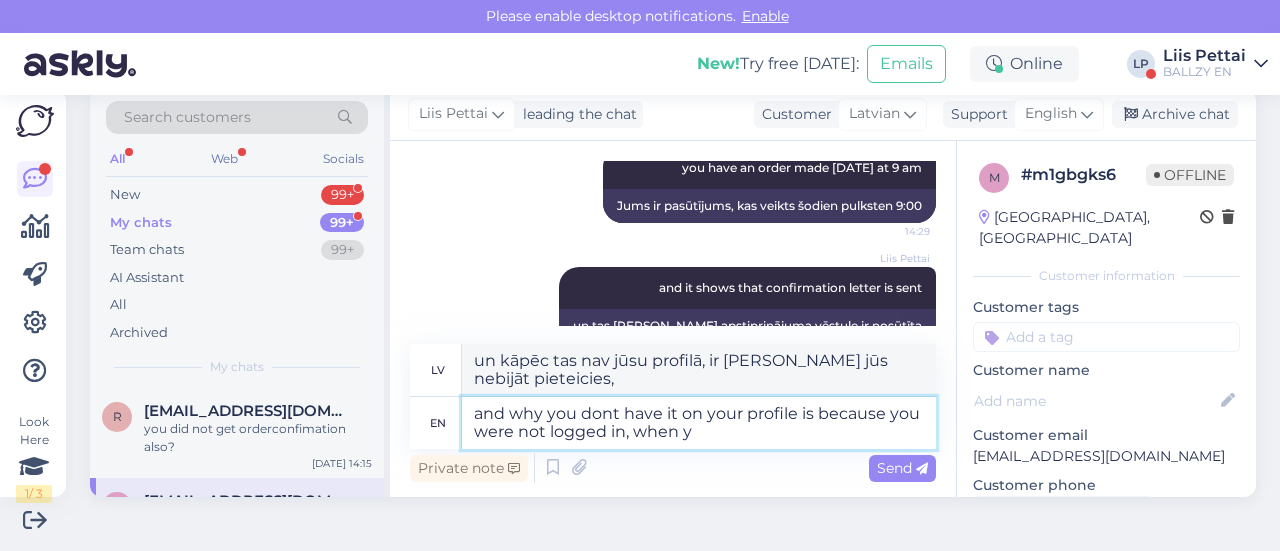 type on "Un kāpēc tas nav jūsu profilā, tas ir [PERSON_NAME] jūs nebijāt pieteicies, kad" 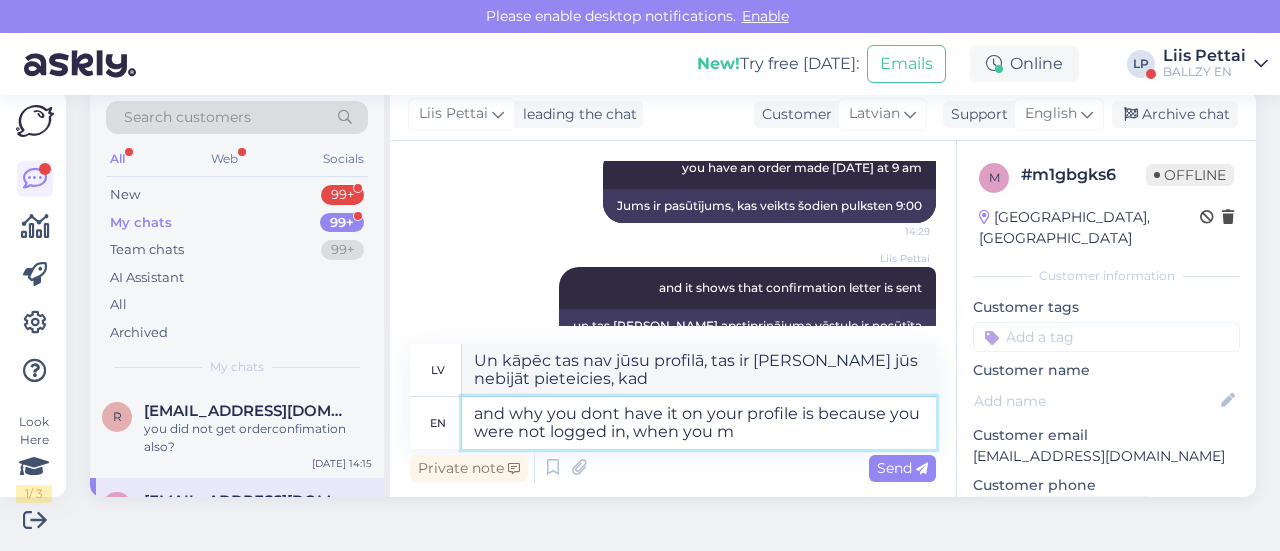 type on "and why you dont have it on your profile is because you were not logged in, when you ma" 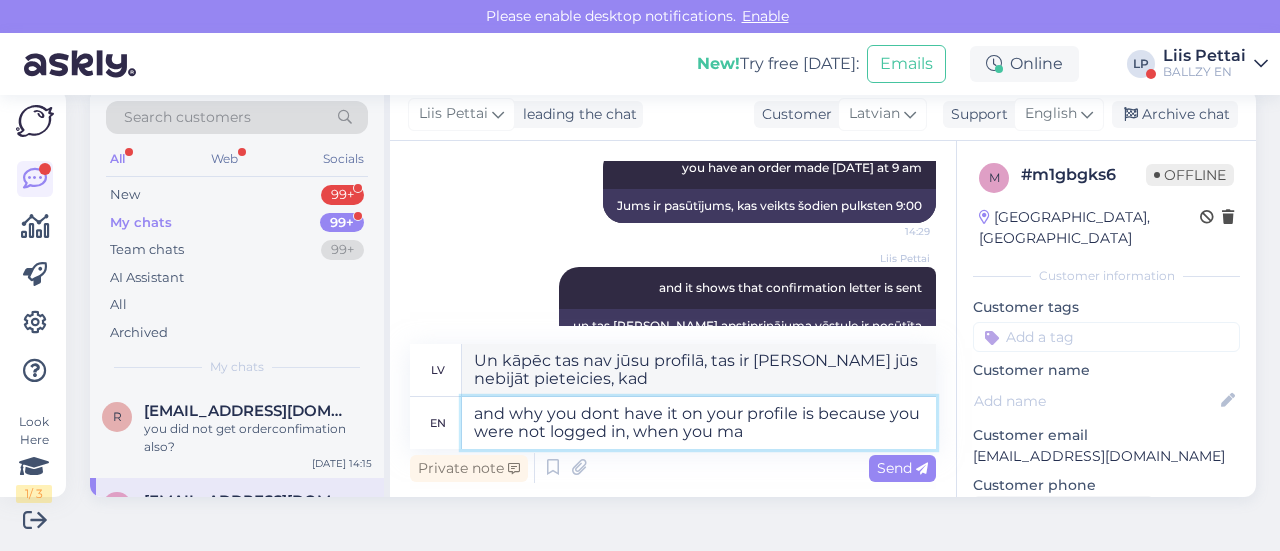 type on "Un kāpēc tas nav jūsu profilā, ir [PERSON_NAME] jūs nebijāt pieteicies, kad" 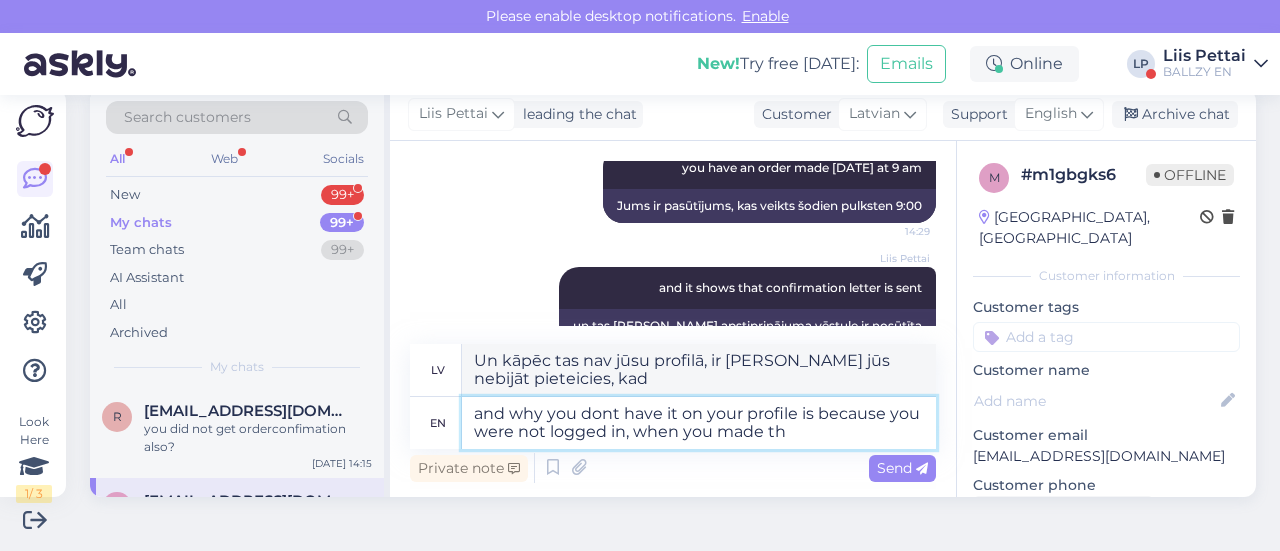 type on "and why you dont have it on your profile is because you were not logged in, when you made the" 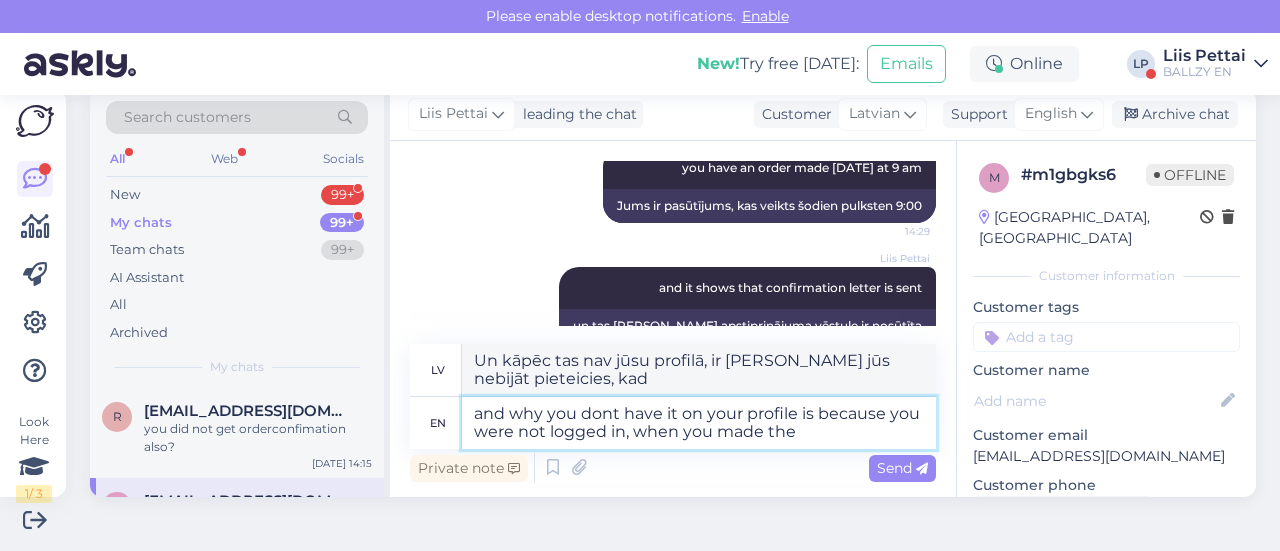 type on "Un kāpēc tas nav jūsu profilā, ir [PERSON_NAME] jūs nebijāt pieteicies, kad to izveidojāt" 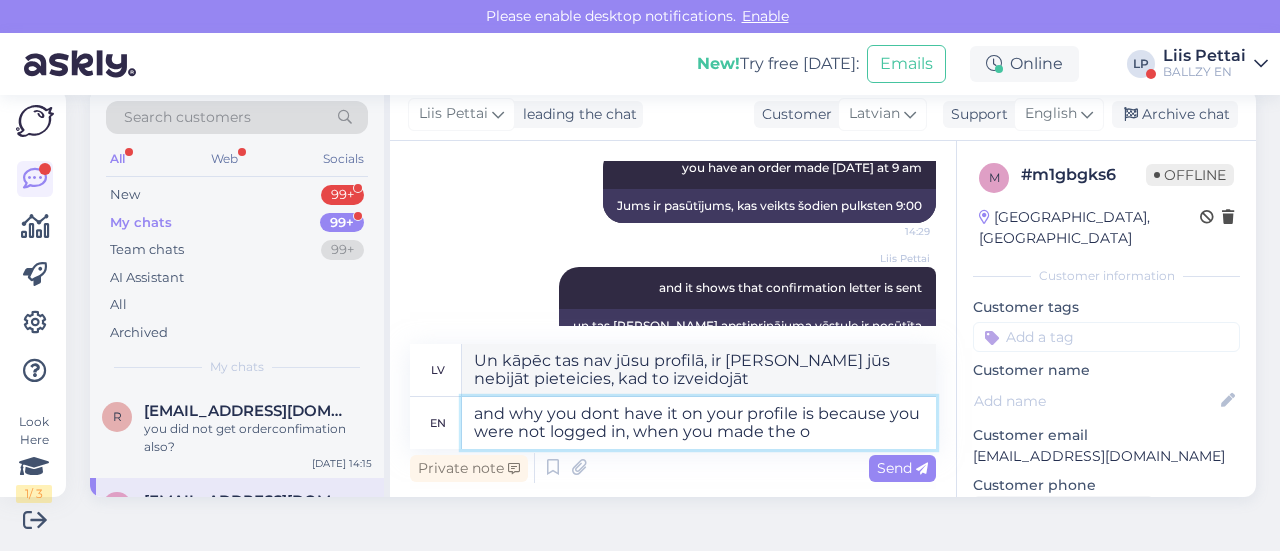 type on "and why you dont have it on your profile is because you were not logged in, when you made the or" 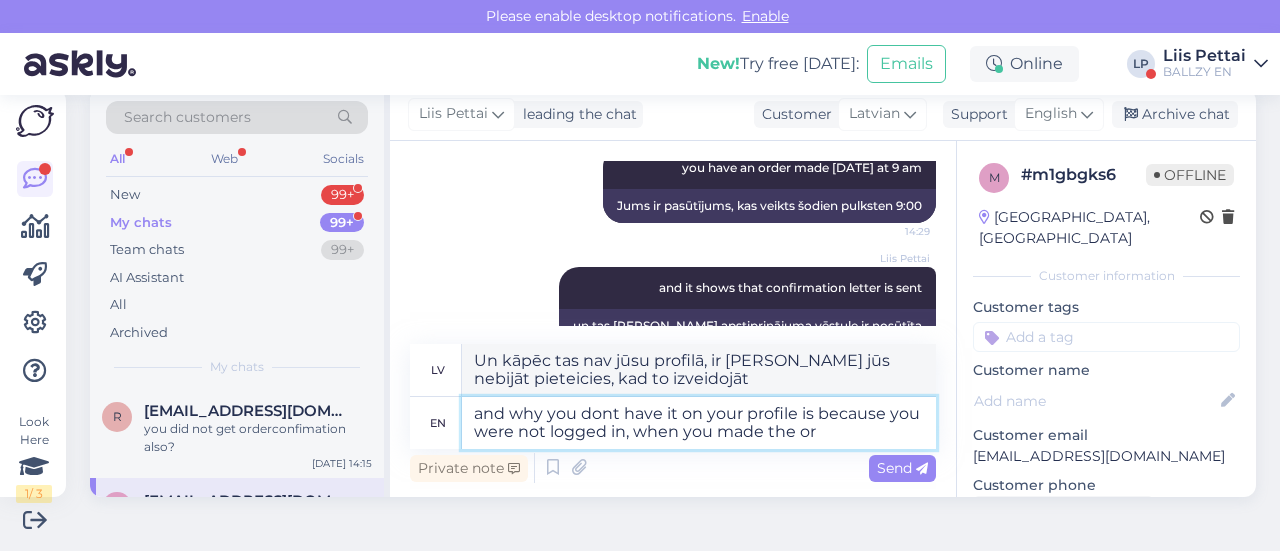 type on "Un kāpēc tas nav jūsu profilā, tas ir [PERSON_NAME] jūs nebijāt pieteicies, kad to veicāt." 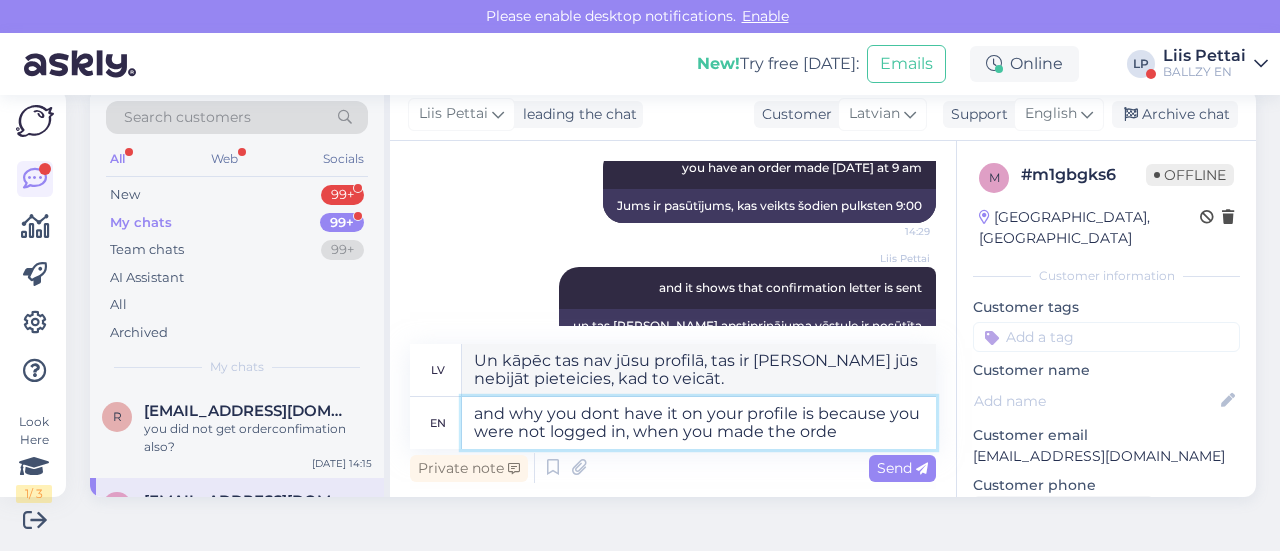 type on "and why you dont have it on your profile is because you were not logged in, when you made the order" 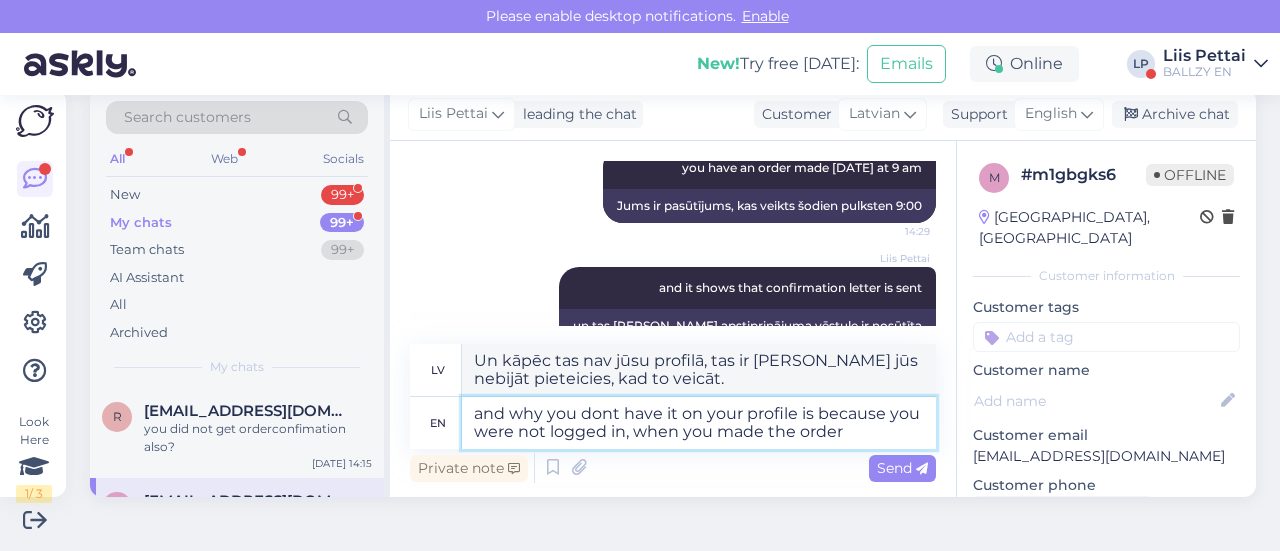 type on "Un kāpēc tas nav jūsu profilā, tas ir [PERSON_NAME], veicot pasūtījumu, jūs nebijāt pieteicies." 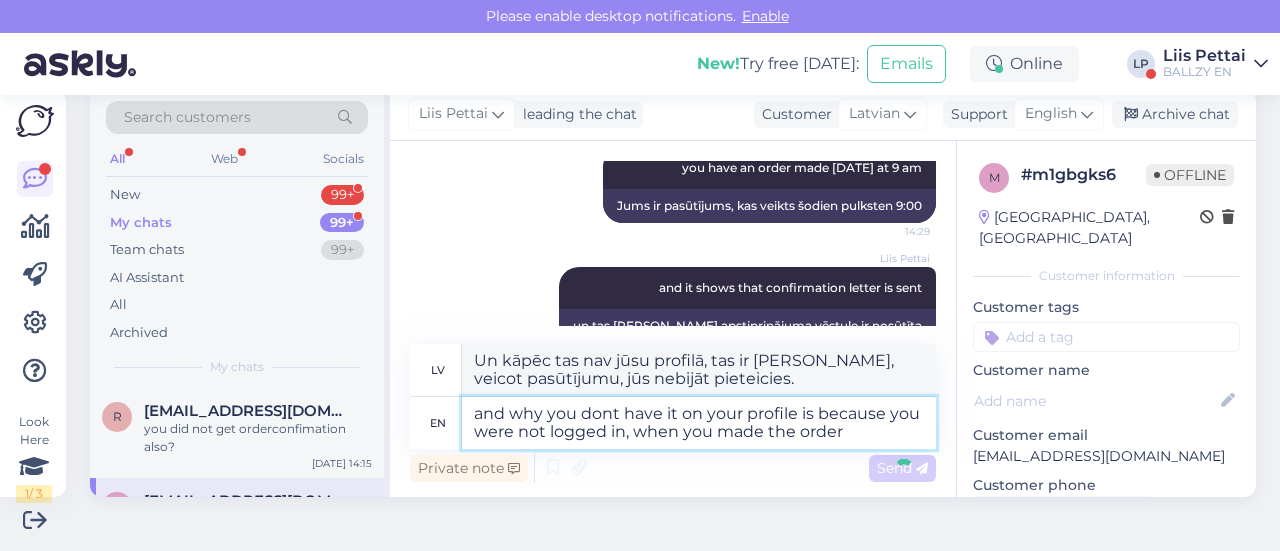 type 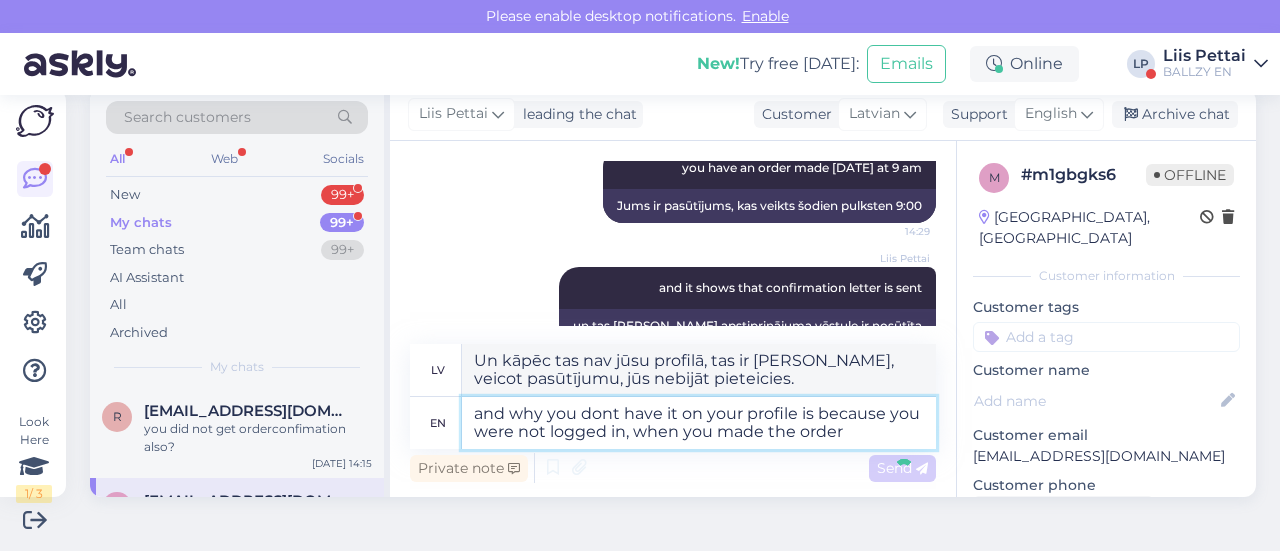 type 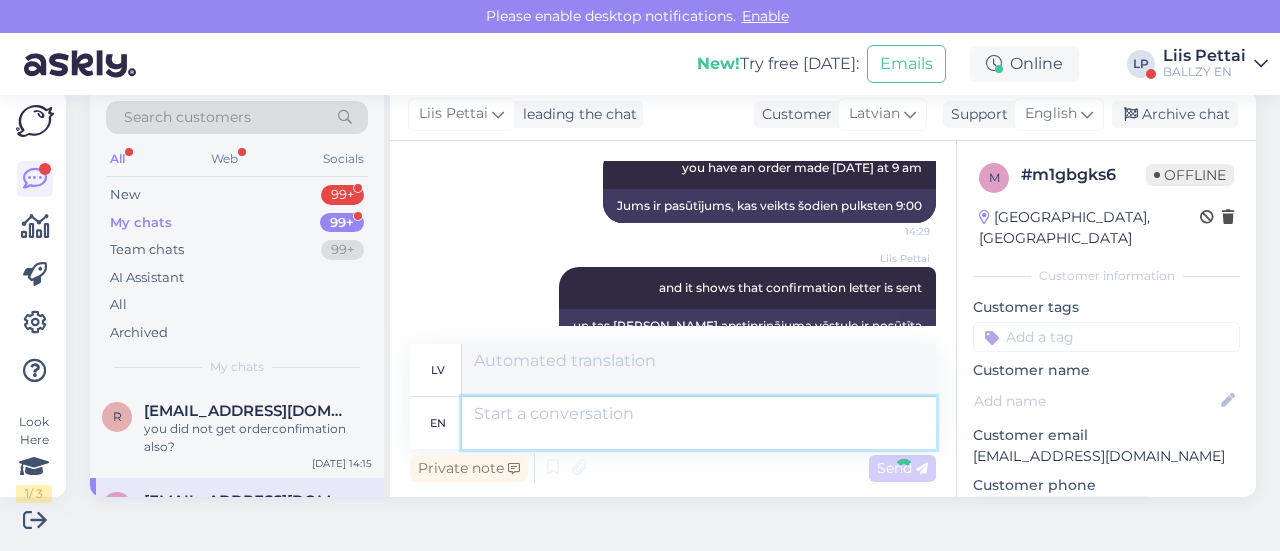 scroll, scrollTop: 1542, scrollLeft: 0, axis: vertical 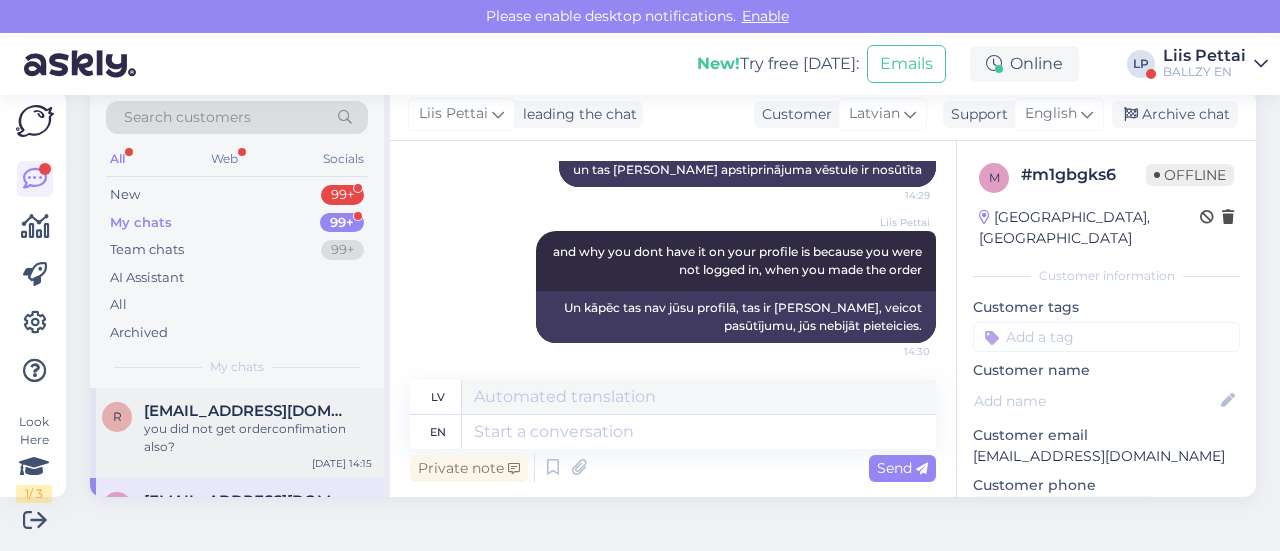 click on "you did not get orderconfimation also?" at bounding box center [258, 438] 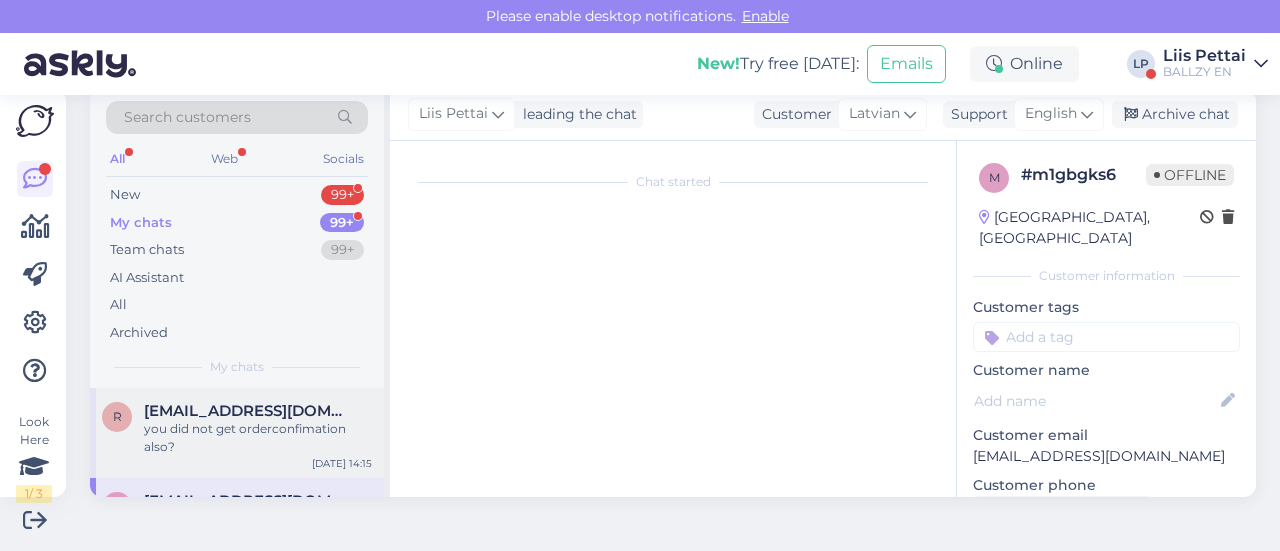 scroll, scrollTop: 888, scrollLeft: 0, axis: vertical 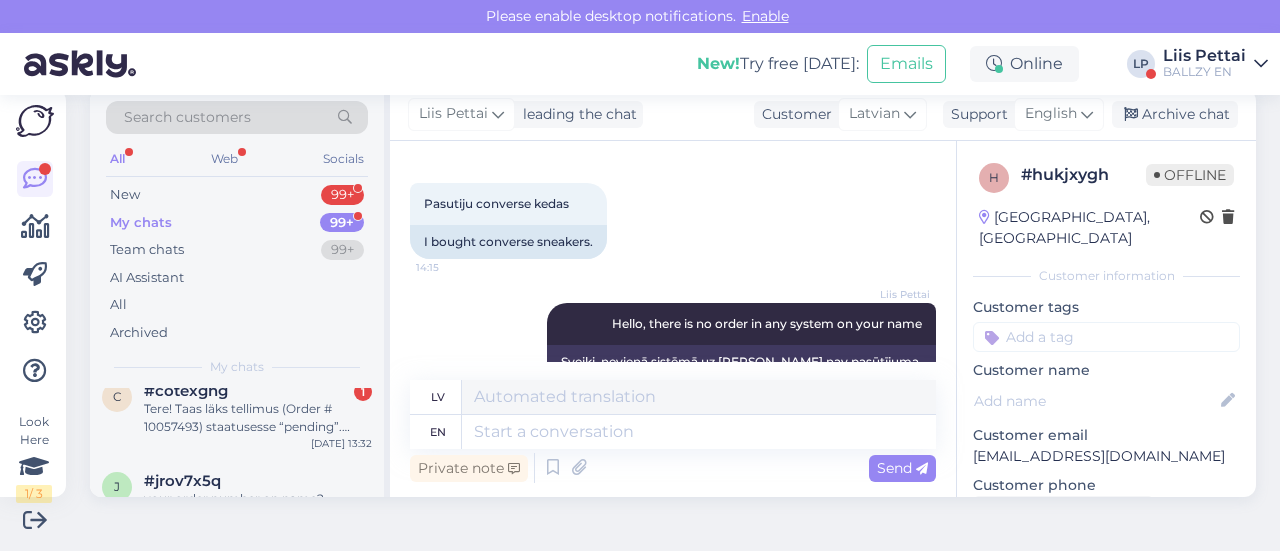 click on "c #cotexgng 1 Tere! Taas läks tellimus (Order # 10057493) staatusesse “pending”. Näitas mingit punast kirja url missing error vms. Kui tahtsin pangakaardiga maksta. Kas olete kindlad, et see [PERSON_NAME] on teil ikka saadaval? Või milles probleem?  [DATE] 13:32" at bounding box center [237, 413] 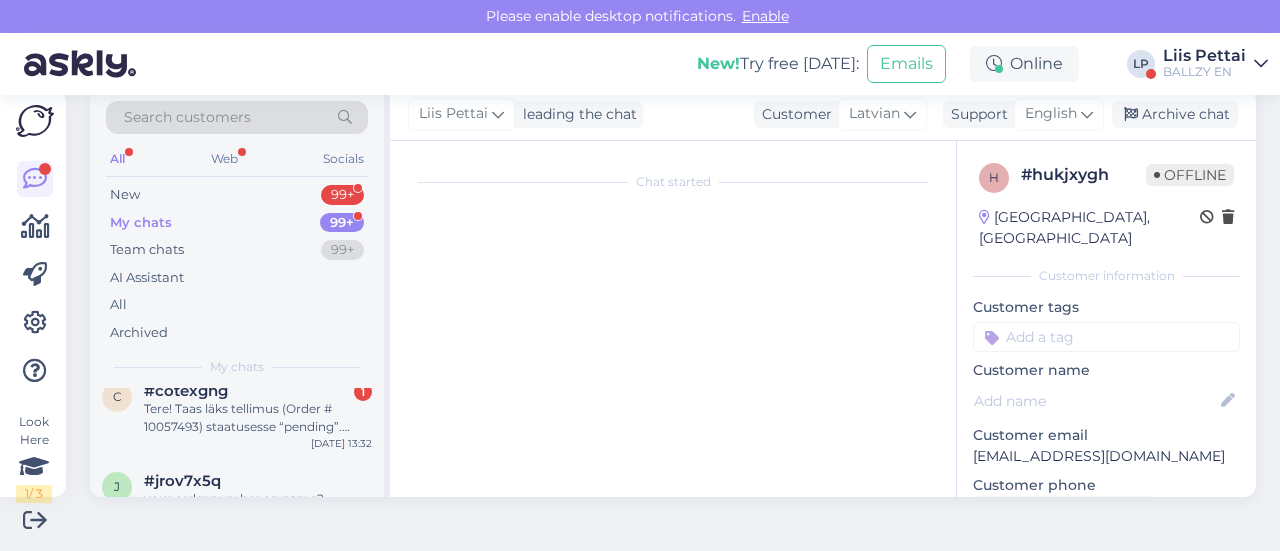 scroll, scrollTop: 359, scrollLeft: 0, axis: vertical 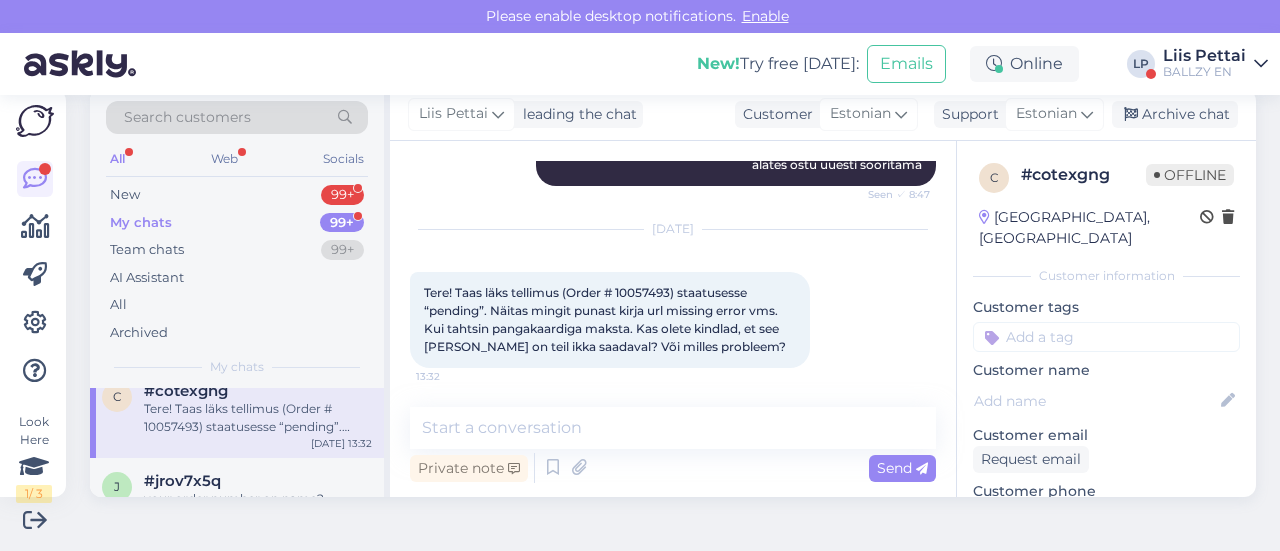 click on "Chat started [DATE] Tere! Esitasin tellimuse (nr 10057244), kuid enne makse teostamist pidin muutma makseviisi. Seepeale näitab mul tellimuse staatuses “pending” ning uuesti makset teostada ei saa. Kas saate anda pangaandmed, et teha pangaülekanne [PERSON_NAME] eest või milline oleks lahendus? Parimat  18:12  [DATE] Liis Pettai  Tere, kahjuks arvet me uuesti saata ej saa, peaksite ostukorvist alates ostu uuesti sooritama Seen ✓ 8:47  [DATE] Tere! Taas läks tellimus (Order # 10057493) staatusesse “pending”. Näitas mingit punast kirja url missing error vms. Kui tahtsin pangakaardiga maksta. Kas olete kindlad, et see [PERSON_NAME] on teil ikka saadaval? Või milles probleem?  13:32" at bounding box center (682, 275) 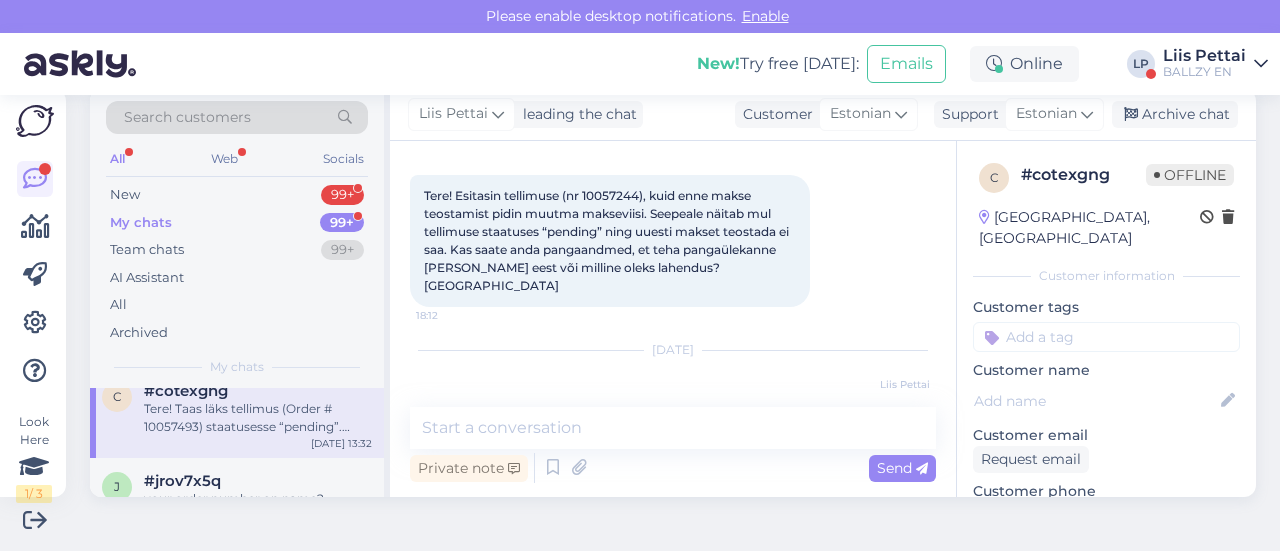 scroll, scrollTop: 88, scrollLeft: 0, axis: vertical 